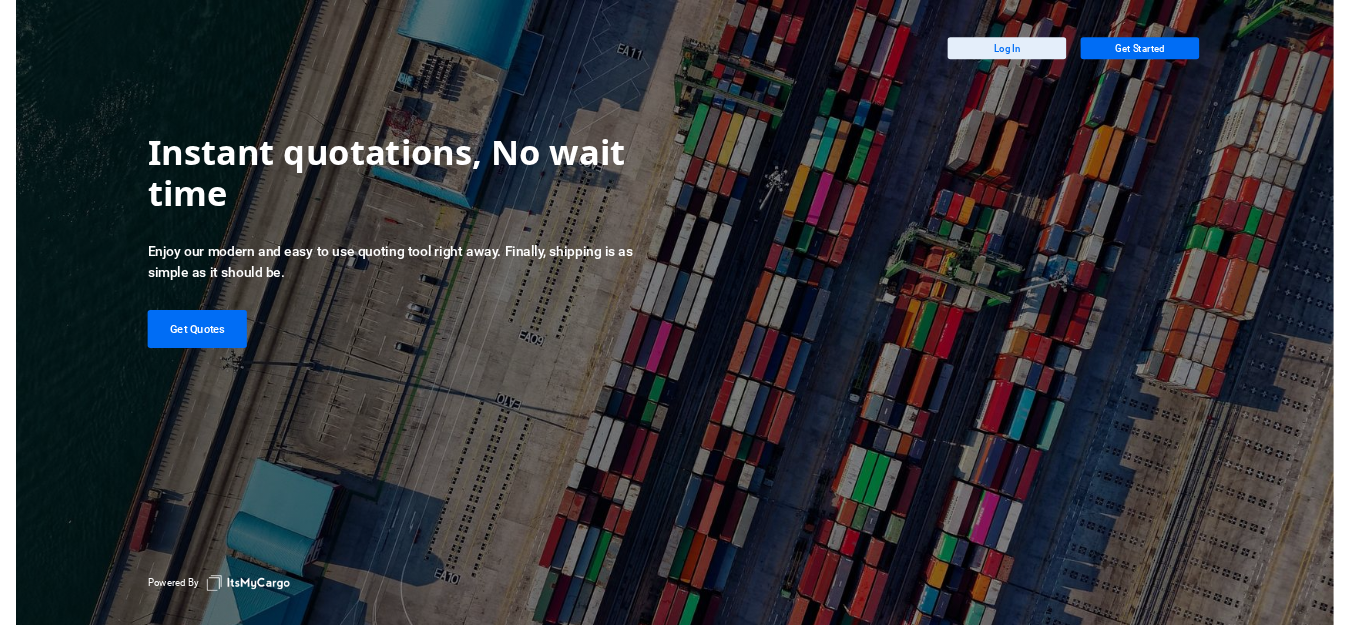 scroll, scrollTop: 0, scrollLeft: 0, axis: both 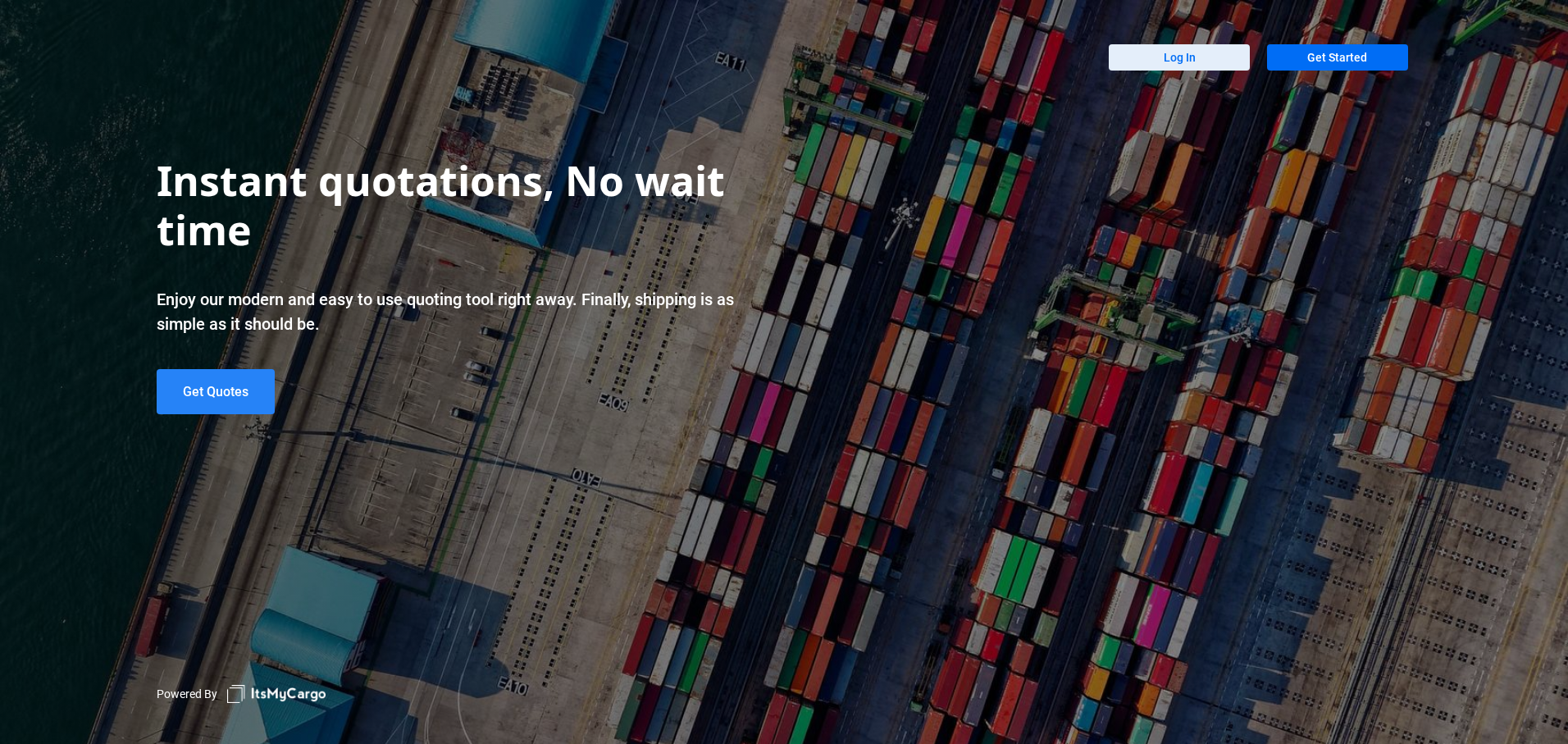 click on "Get Quotes" at bounding box center (216, 391) 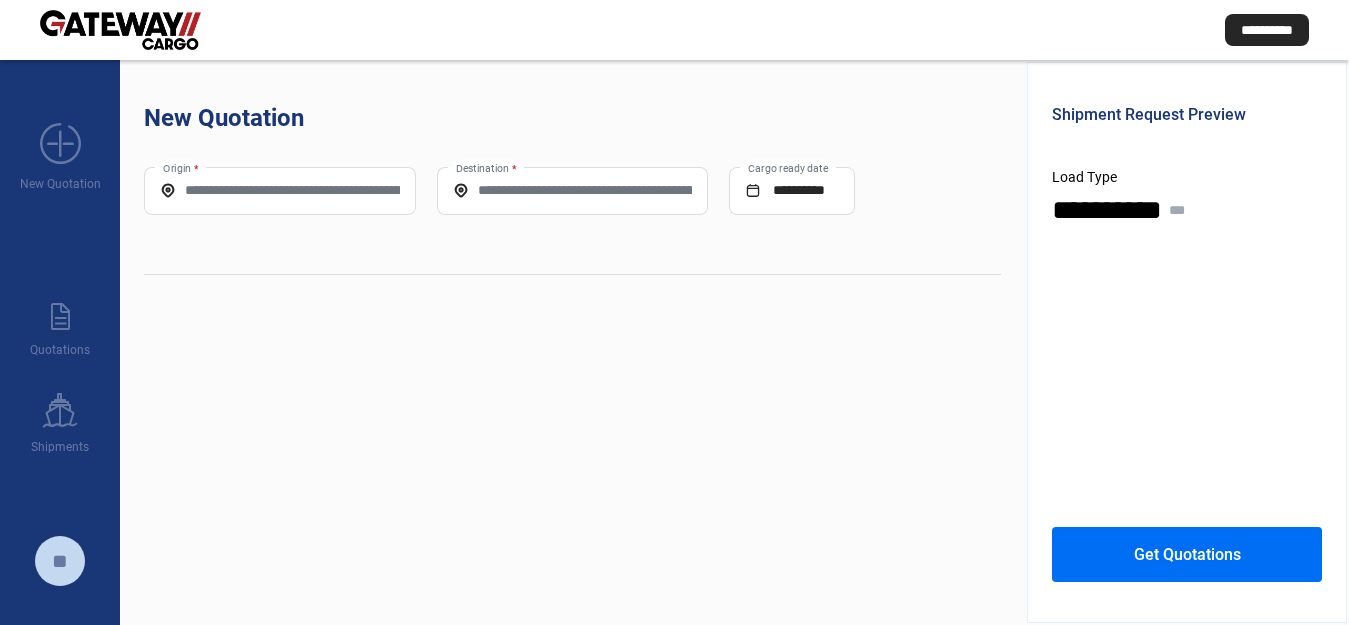 click on "Origin *" at bounding box center [280, 190] 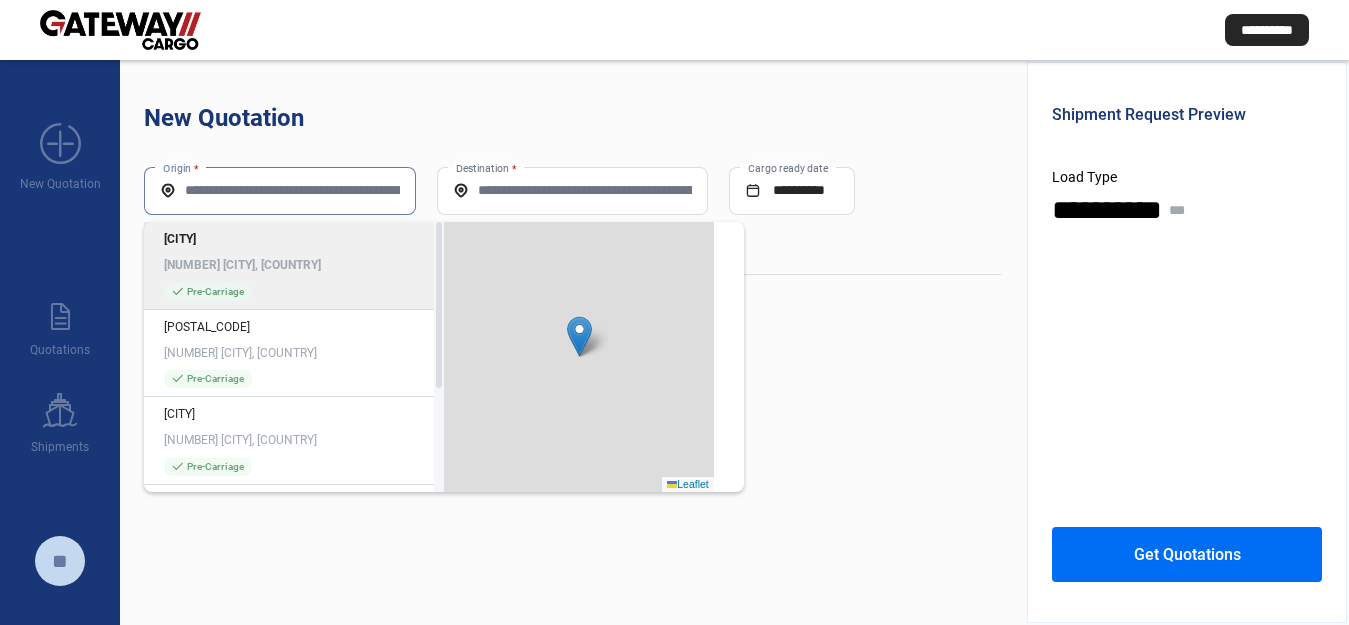 type on "**********" 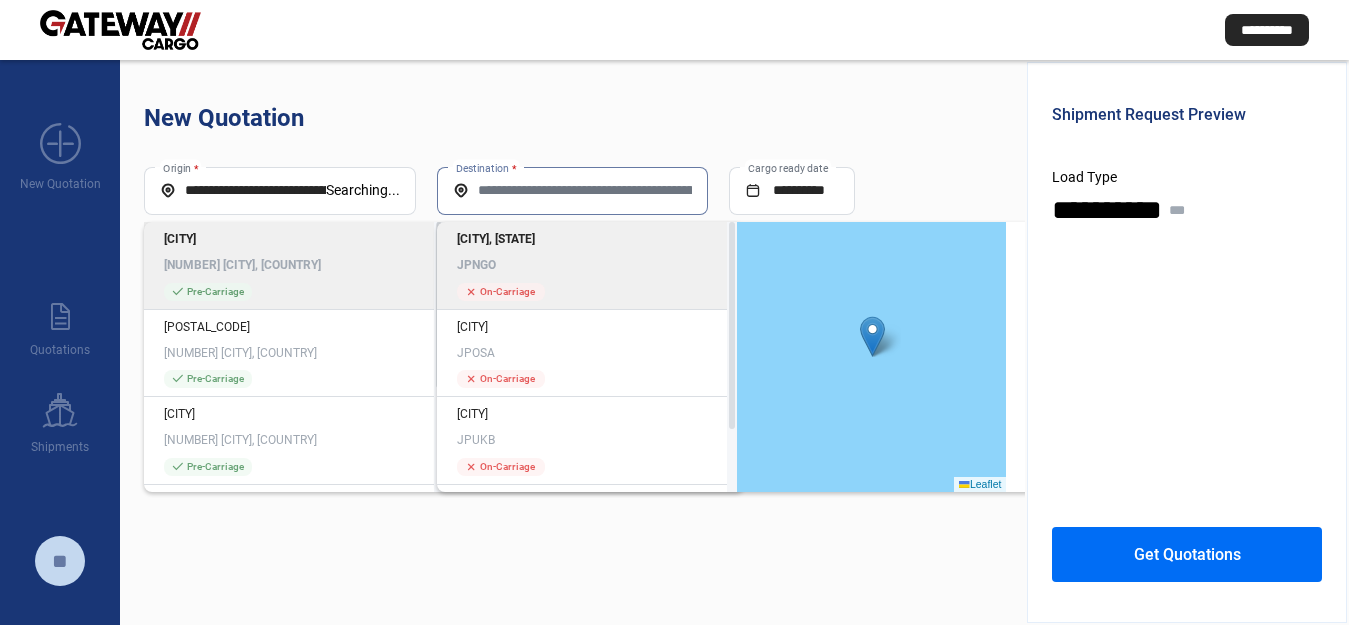 click on "Destination *" at bounding box center (573, 190) 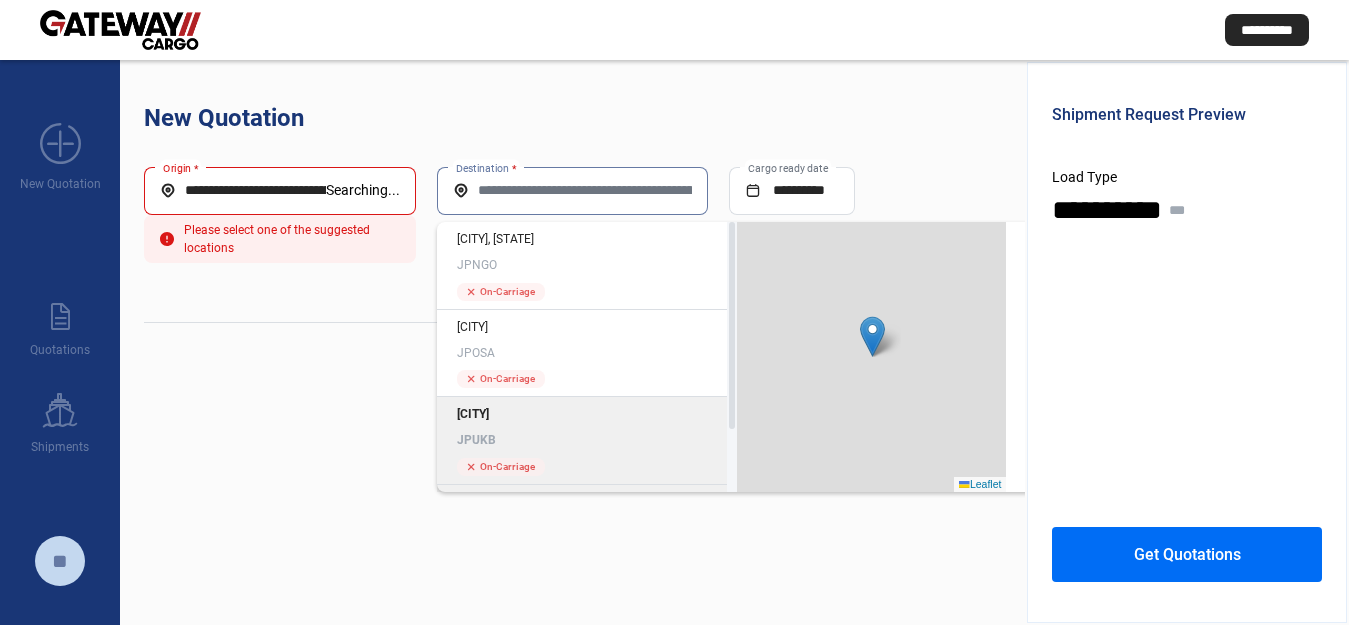 scroll, scrollTop: 81, scrollLeft: 0, axis: vertical 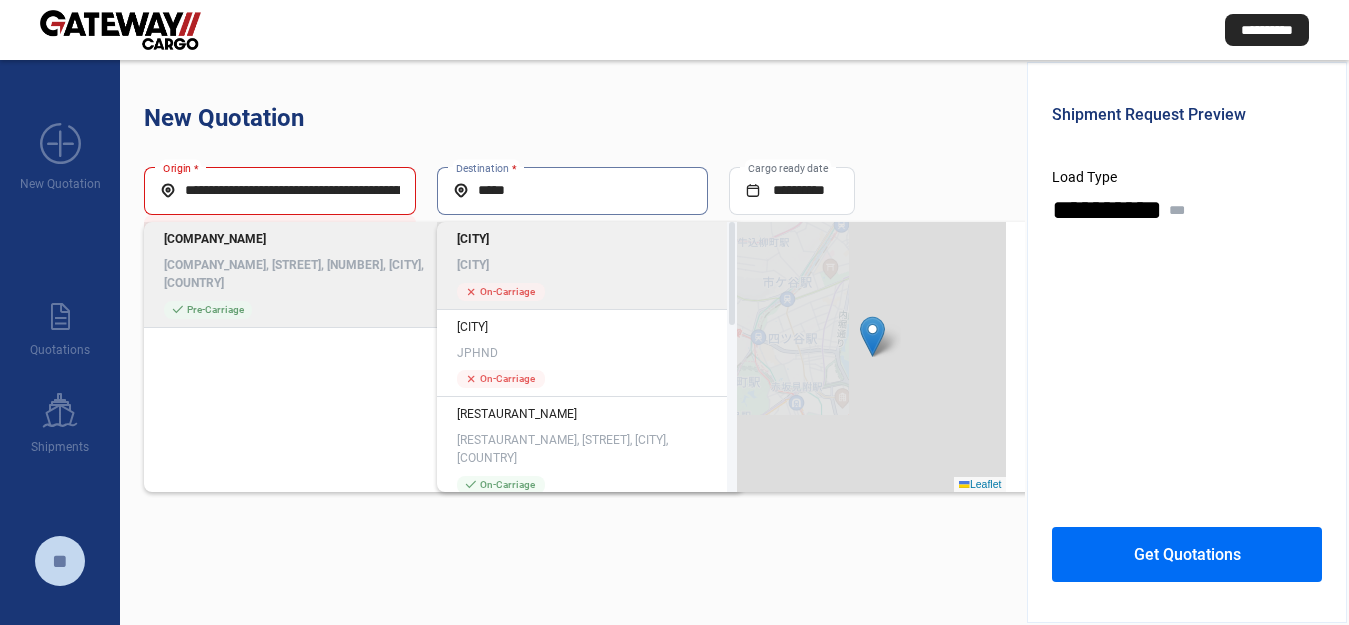 type on "*****" 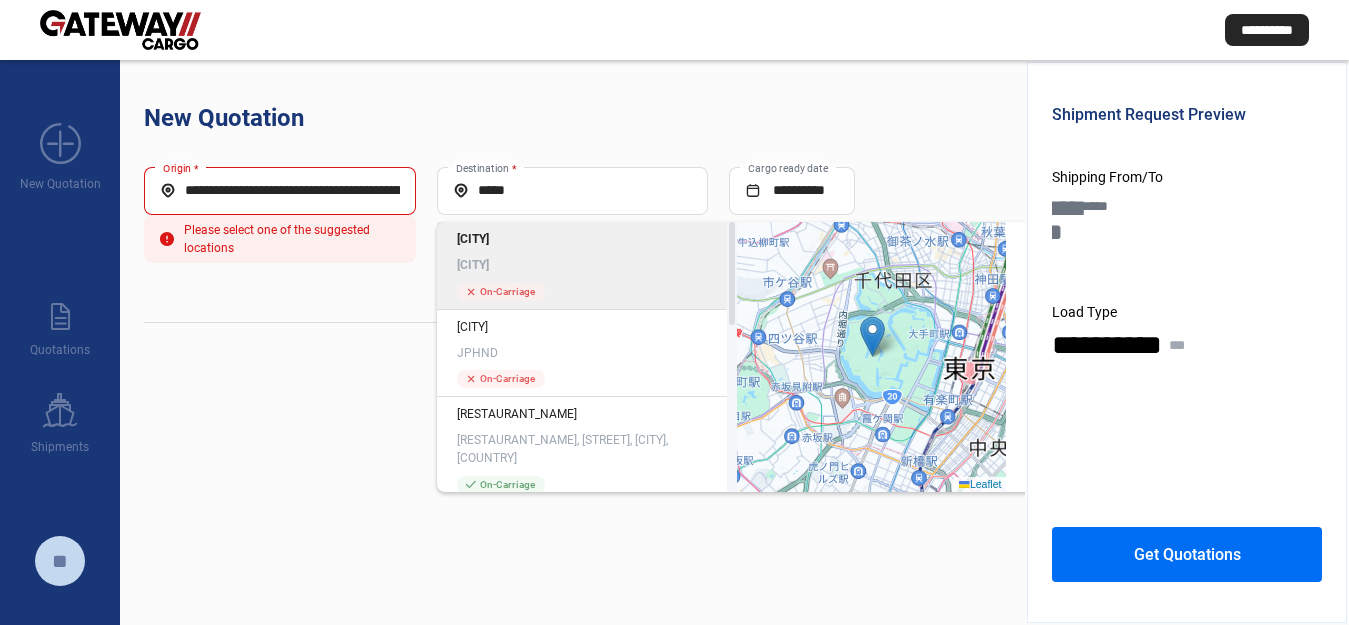 click on "[CITY]" at bounding box center (587, 252) 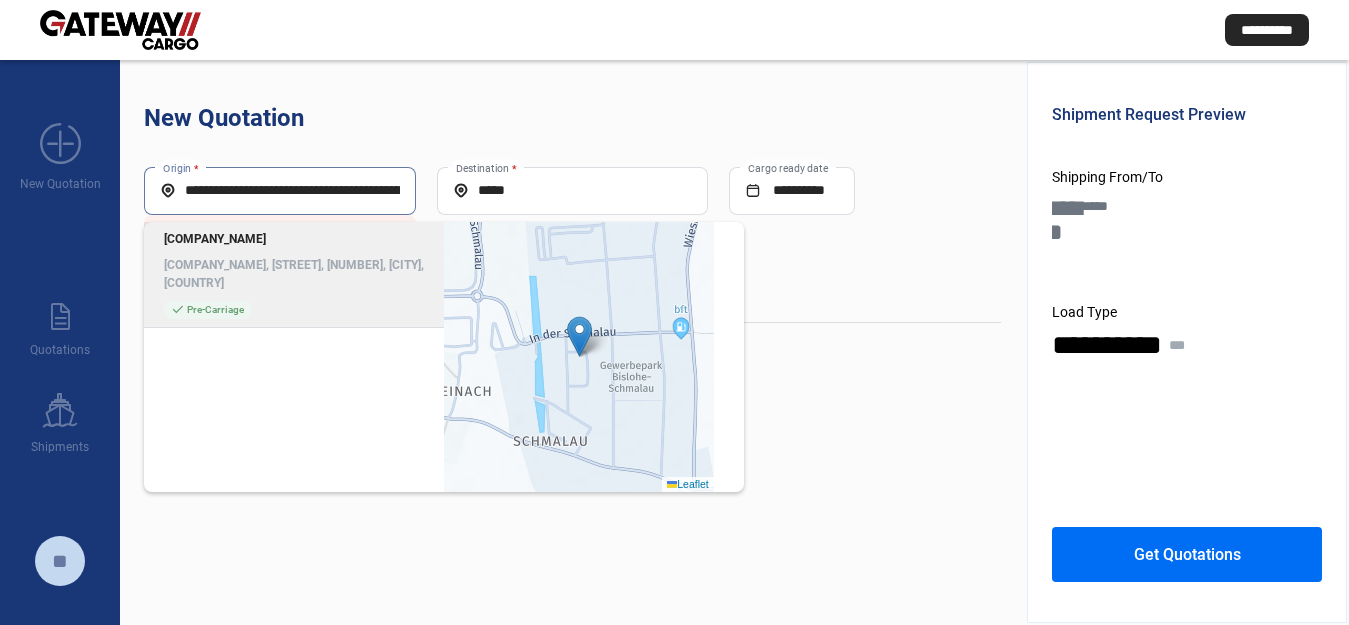 click on "**********" at bounding box center (280, 190) 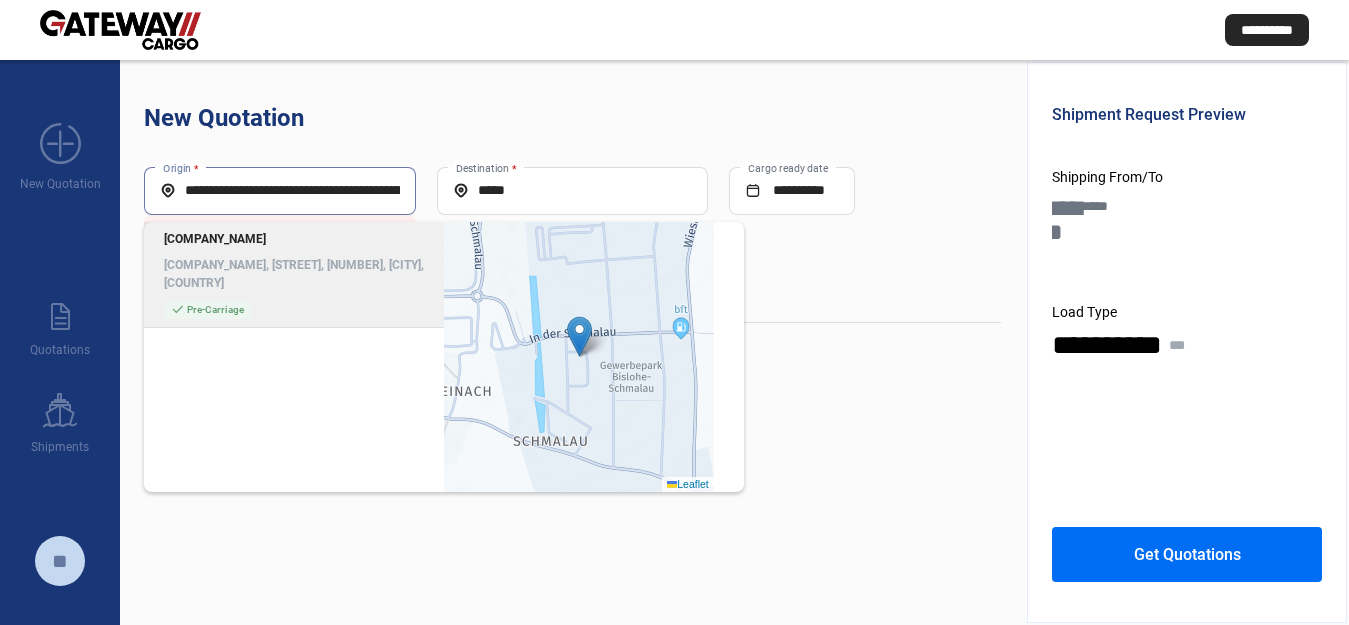 click on "[COMPANY_NAME]" at bounding box center [294, 239] 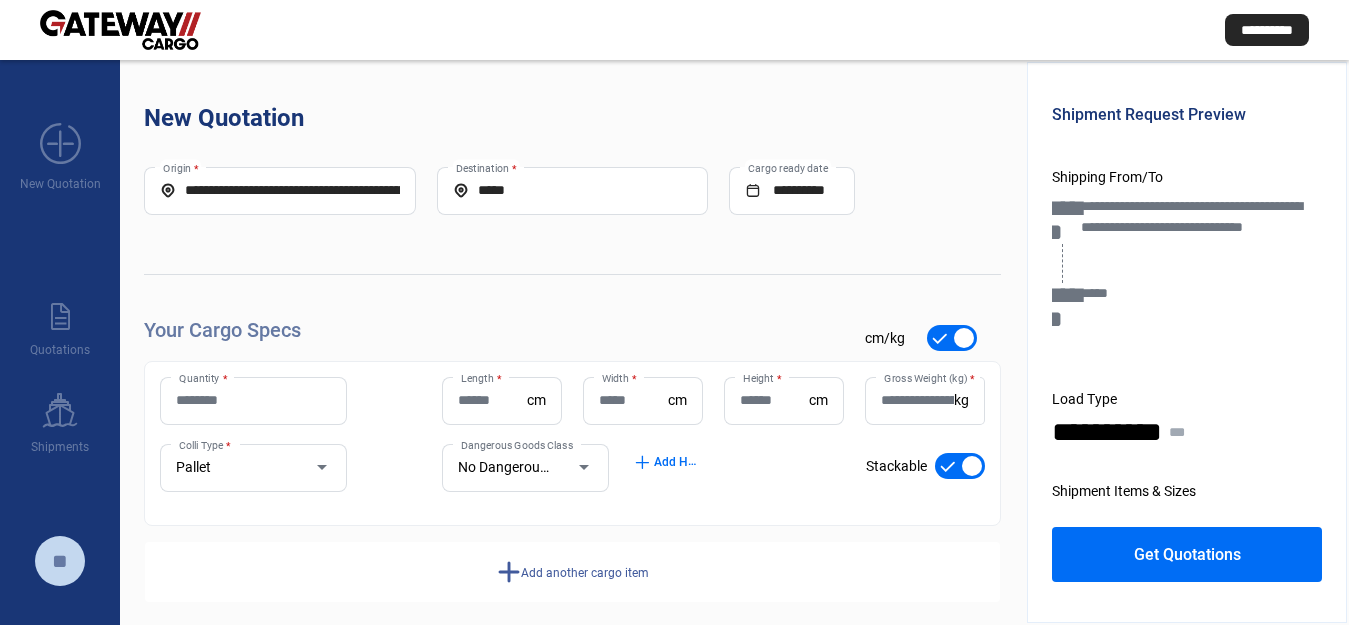 click on "Quantity *" at bounding box center (253, 400) 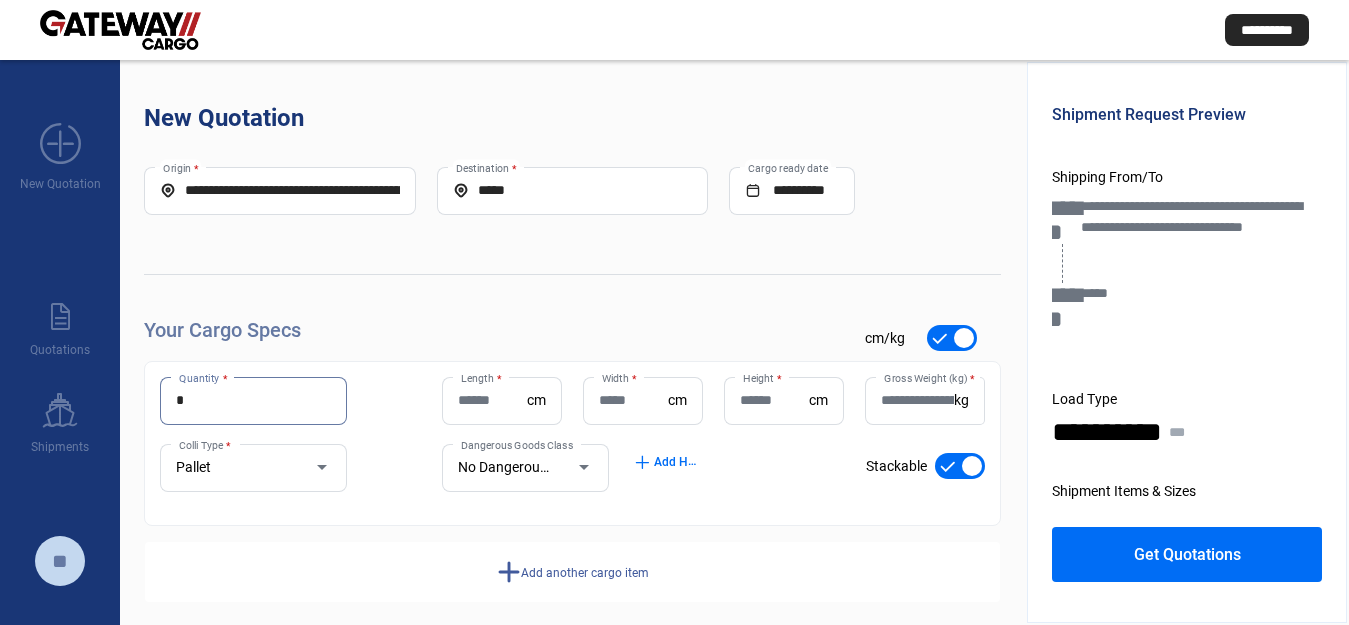 type on "*" 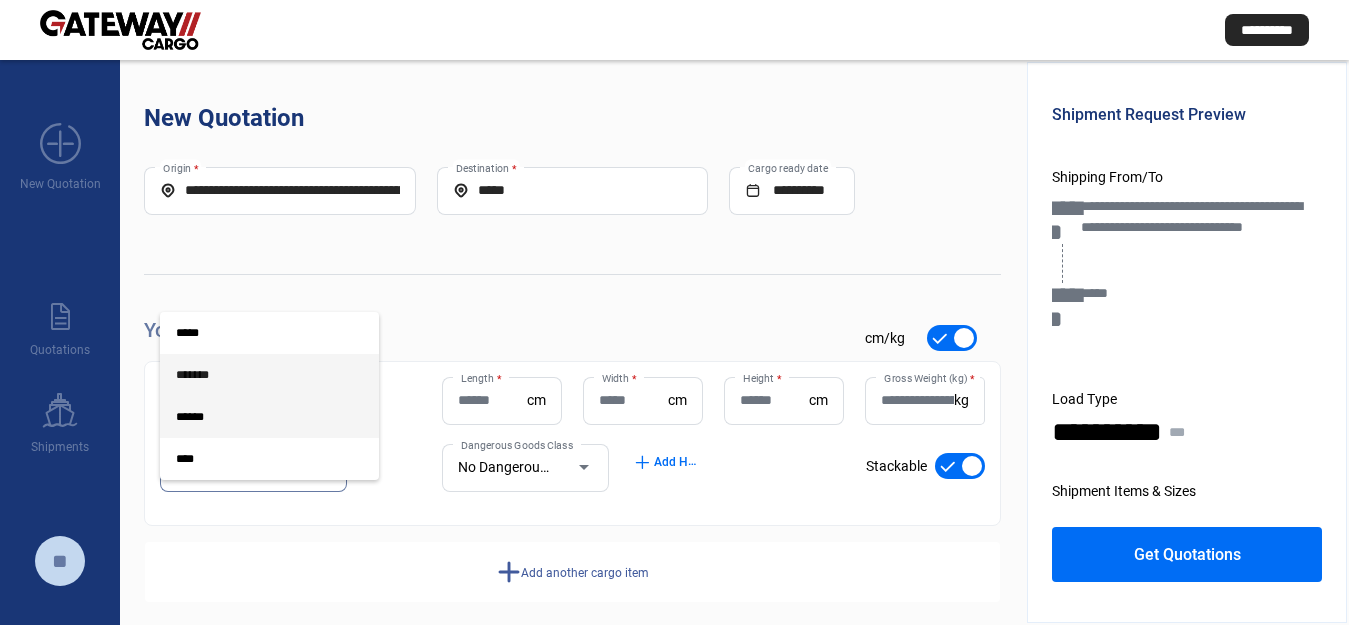 click on "*******" at bounding box center [253, 375] 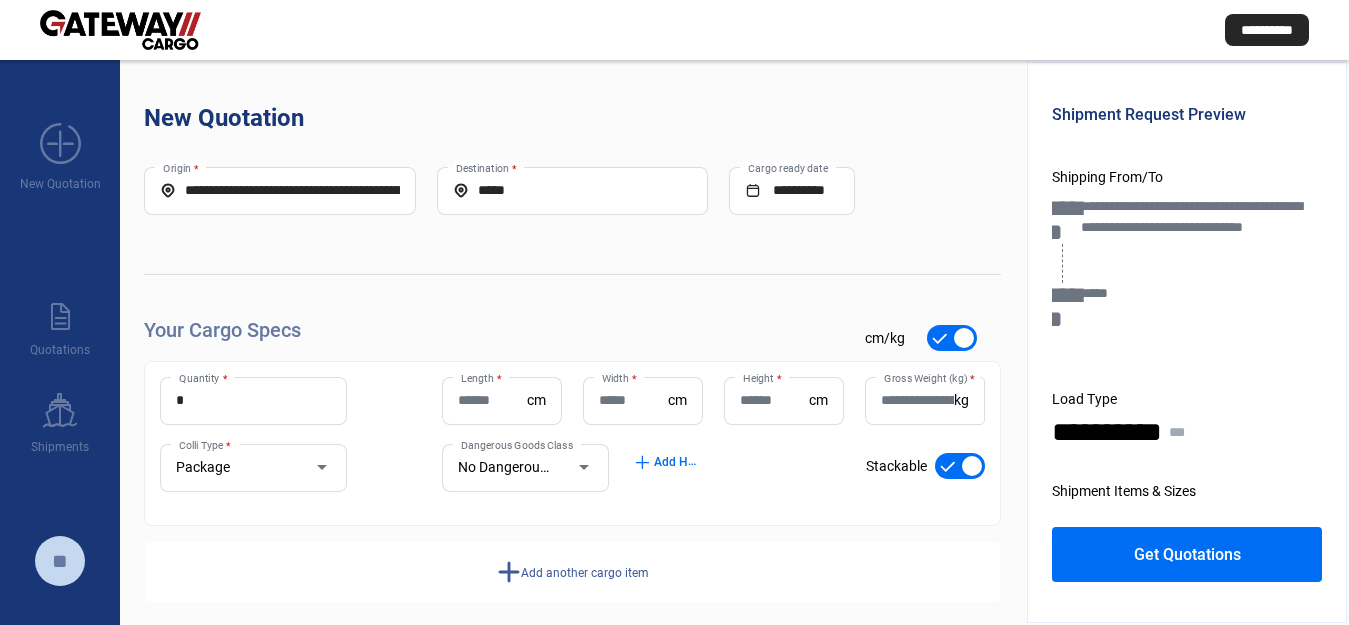 click on "**********" at bounding box center (1187, 342) 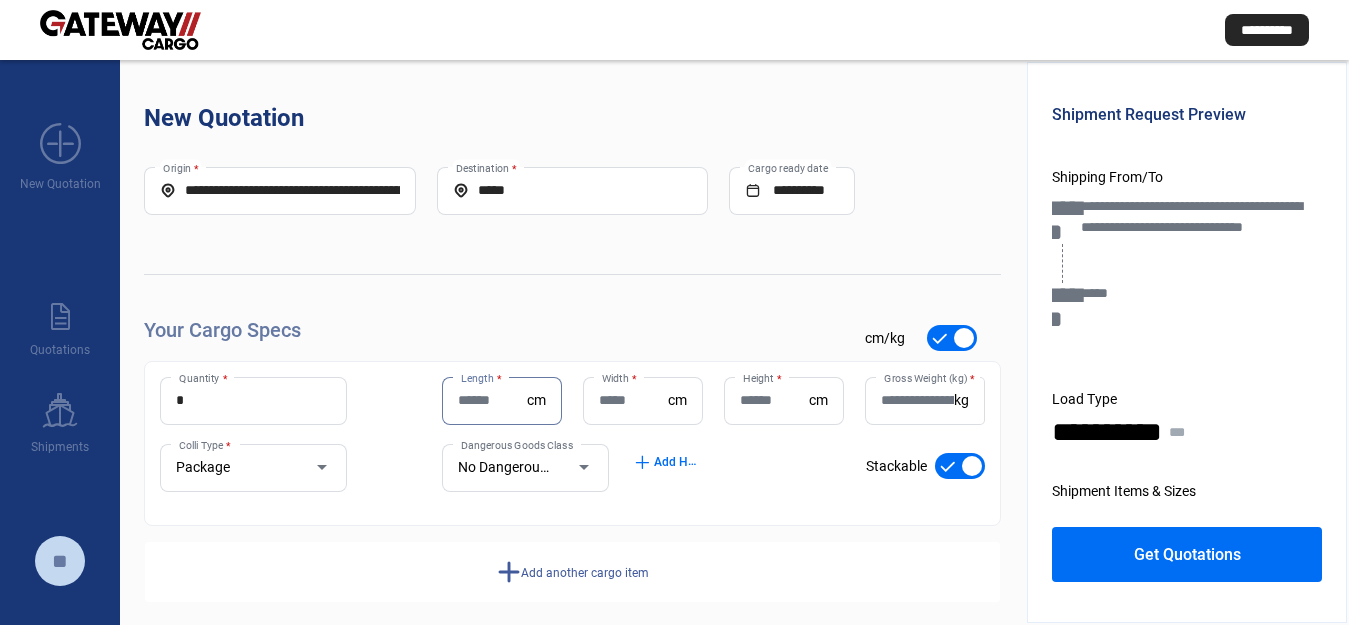 type on "***" 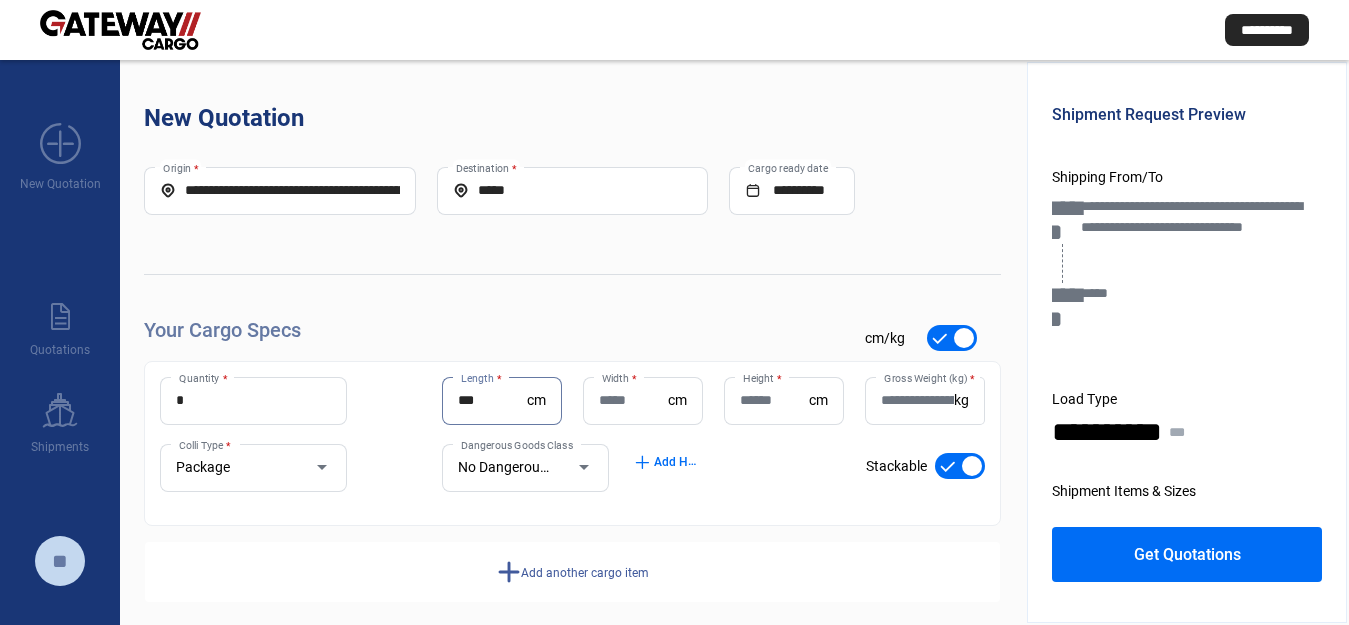 click on "Width  *" at bounding box center [633, 400] 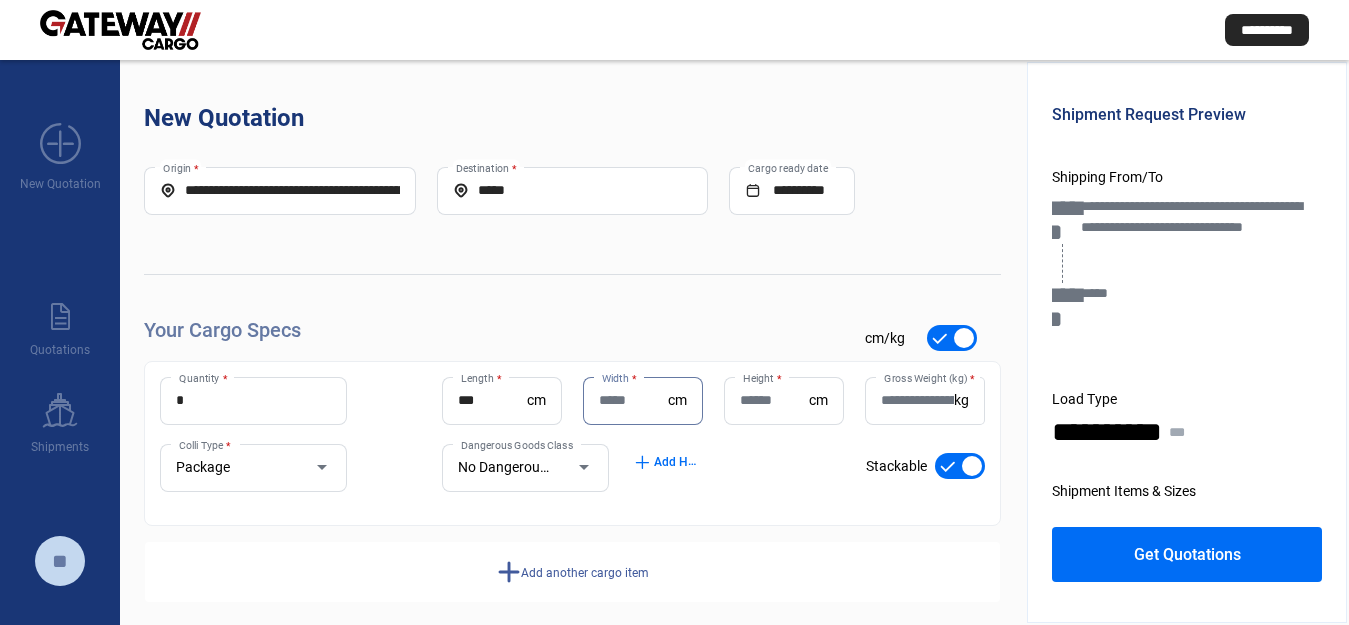 type on "**" 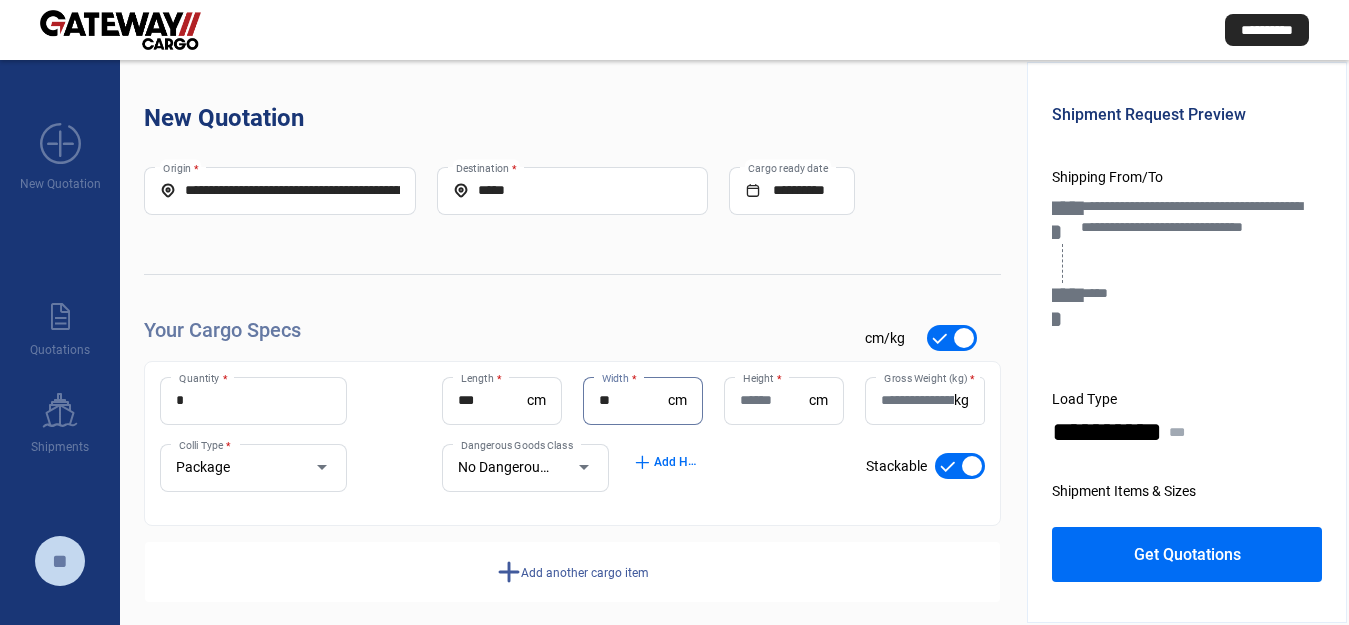 click on "Height  *" at bounding box center (774, 400) 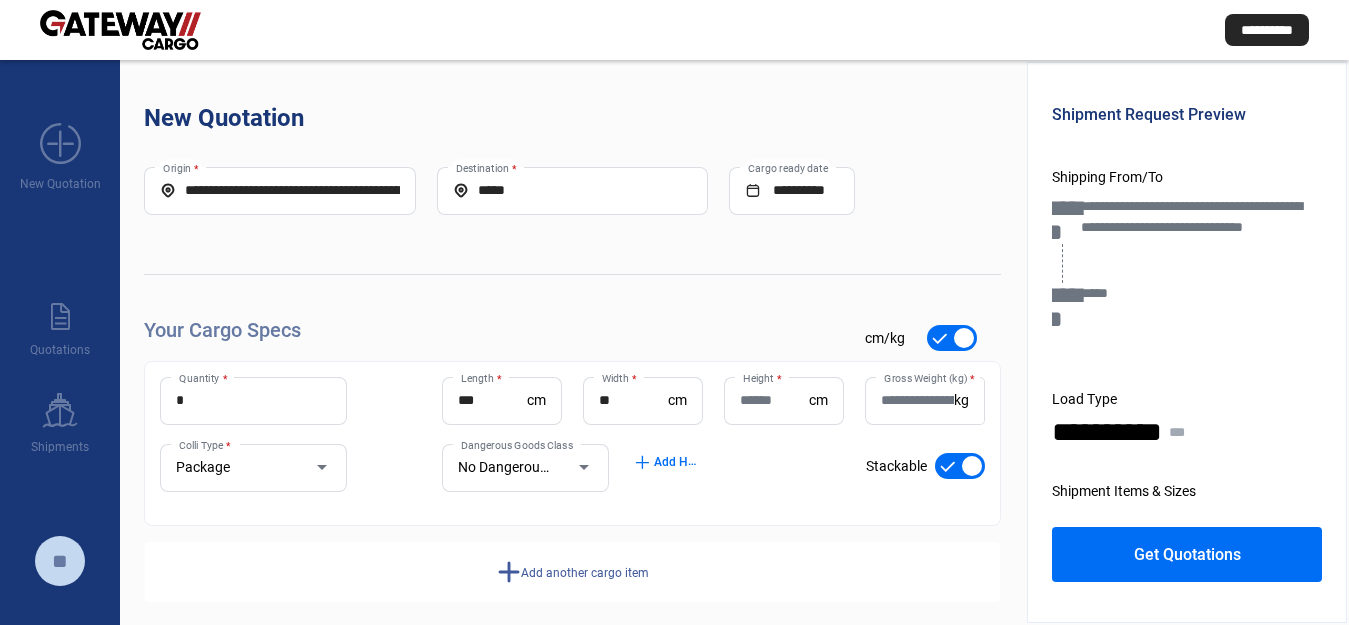click on "Height  * cm" at bounding box center (784, 401) 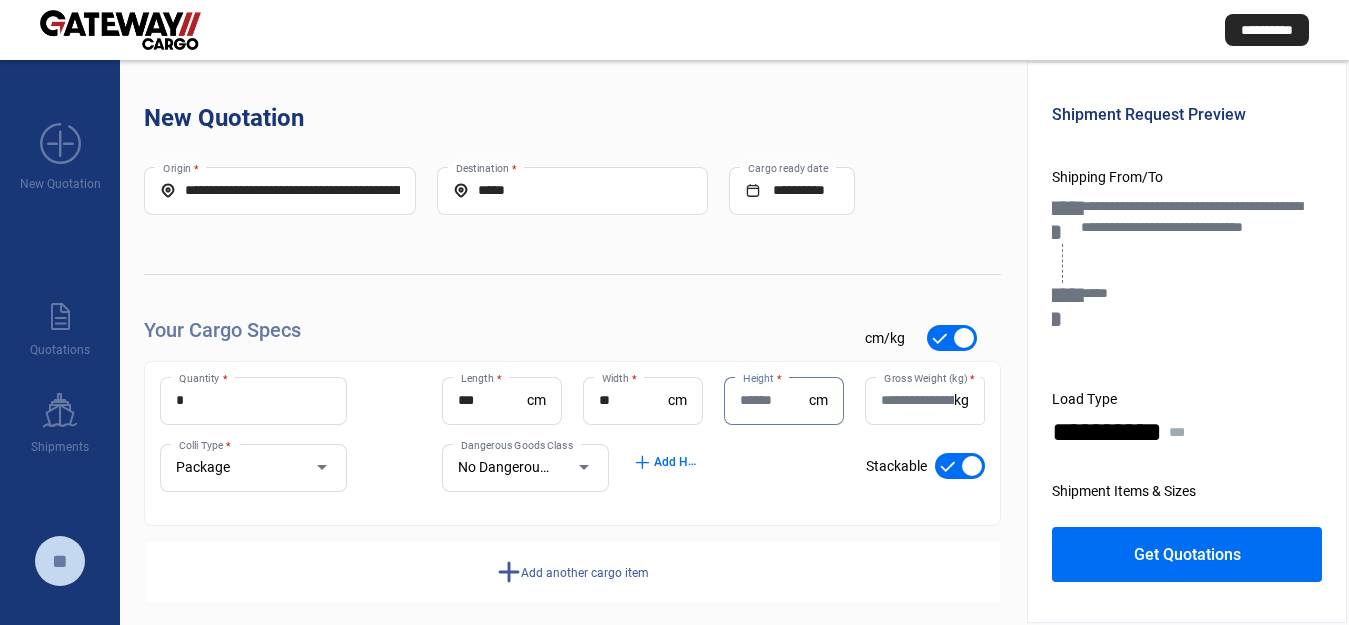 click on "*" at bounding box center [253, 400] 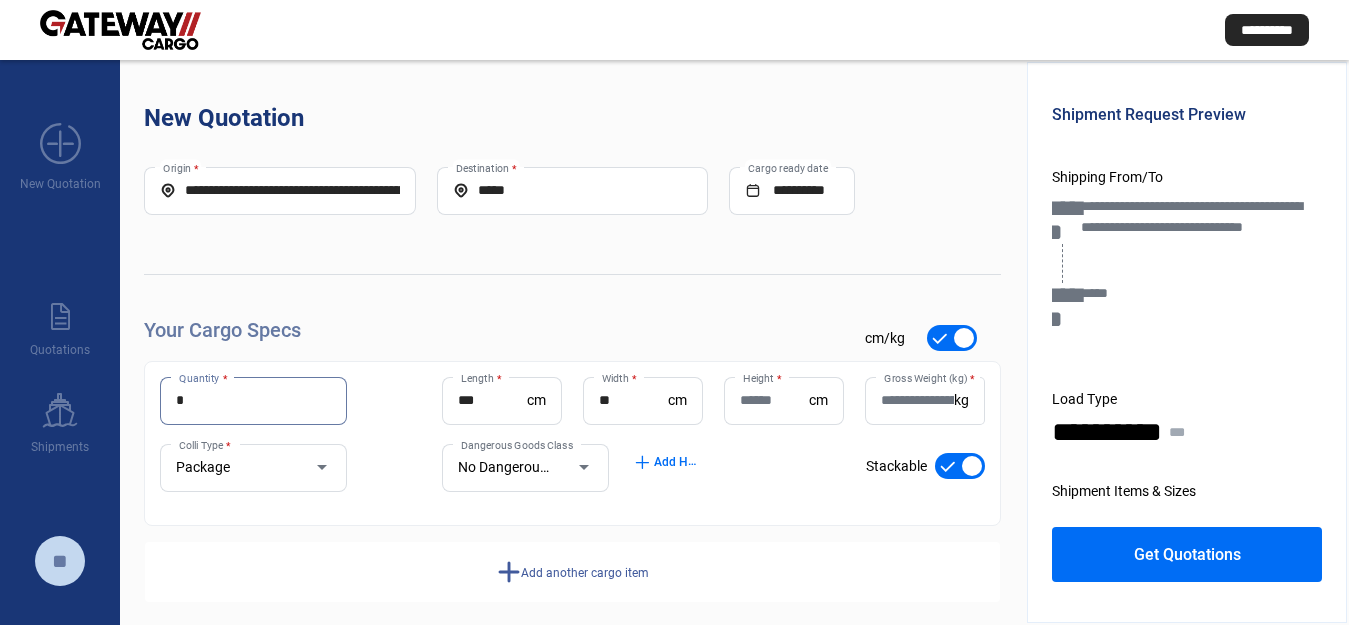 type on "*" 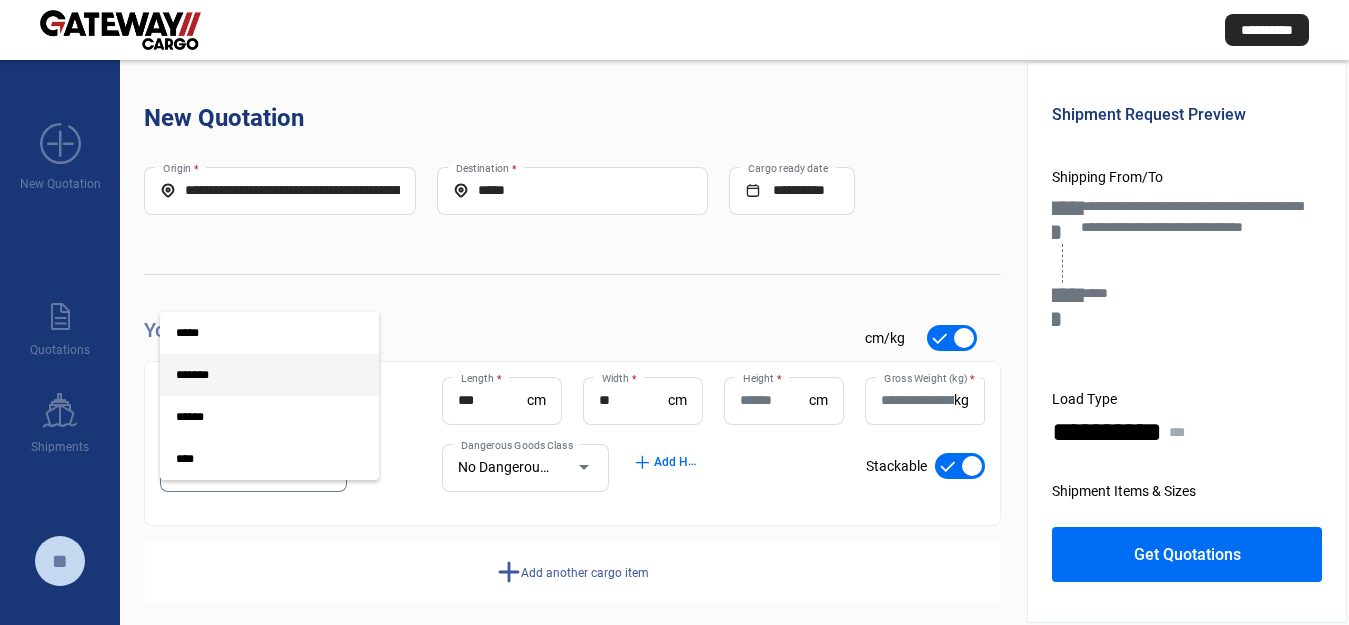 click on "******" at bounding box center [253, 417] 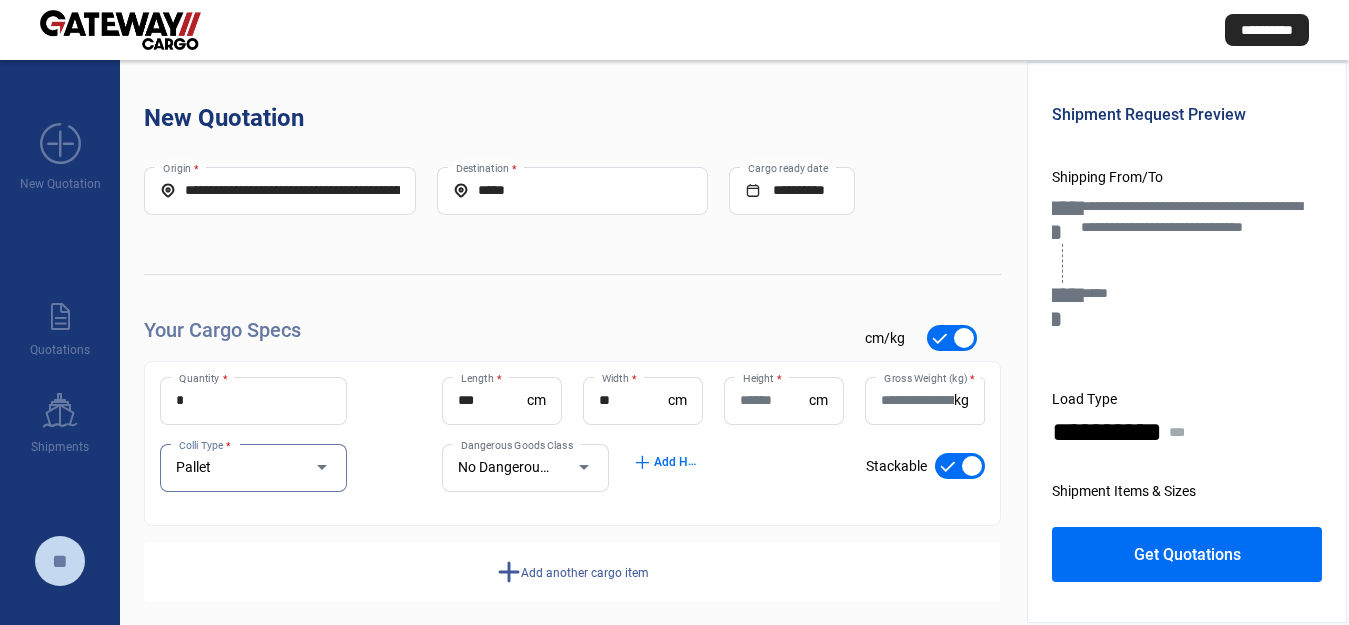 click on "Height  *" at bounding box center (774, 400) 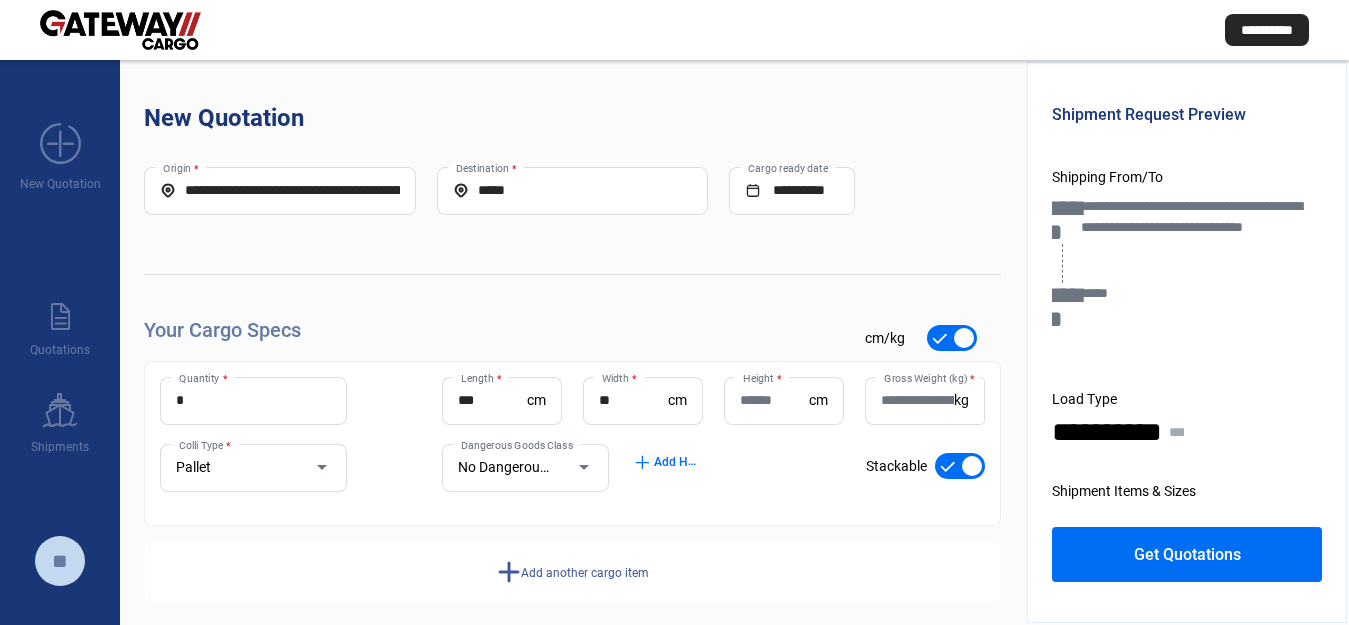 click on "[YOUR_CARGO_SPECS] [CHECK_MARK]      [CM]/[KG]   *  [QUANTITY] * *** [LENGTH]  * [CM] ** [WIDTH]  * [CM] [HEIGHT]  * [CM] [GROSS_WEIGHT] ( [KG] )  * [KG] [PALLET] [COLLI_TYPE] * [NO_DANGEROUS_GOODS] [DANGEROUS_GOODS_CLASS] [ADD] [ADD_HS_CODES] [CHECK_MARK]    [STACKABLE] [ADD] [ADD_ANOTHER_CARGO_ITEM]" at bounding box center (572, 459) 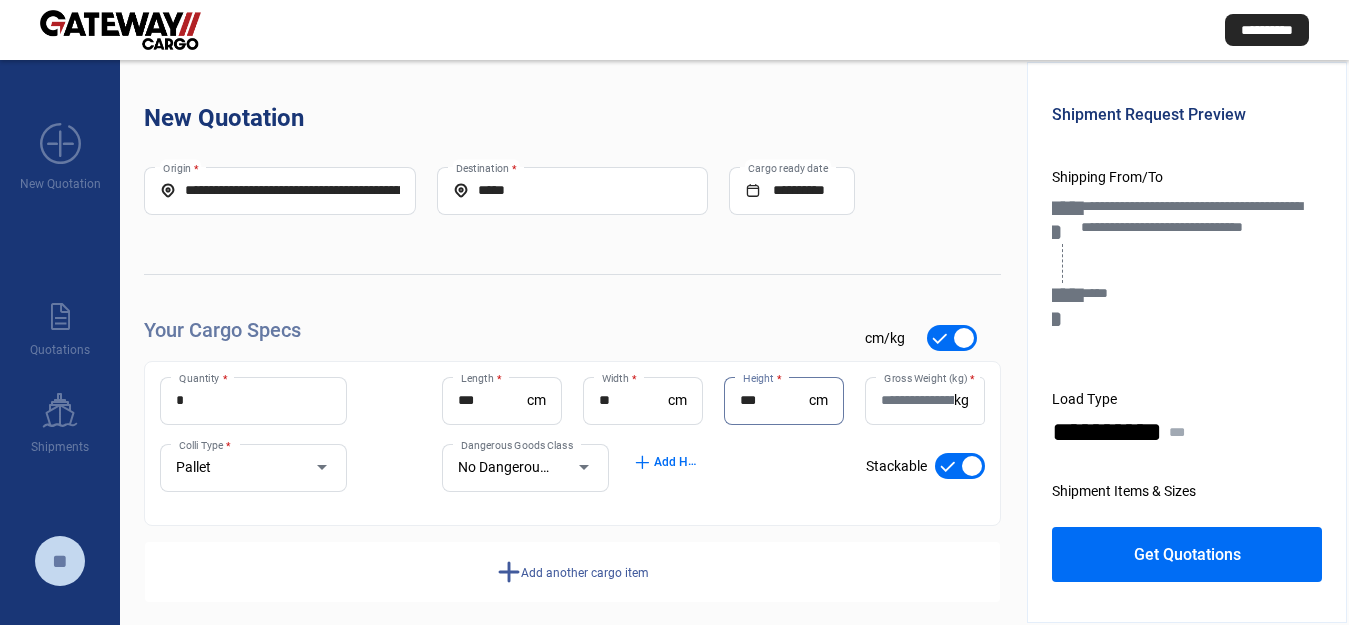 type on "***" 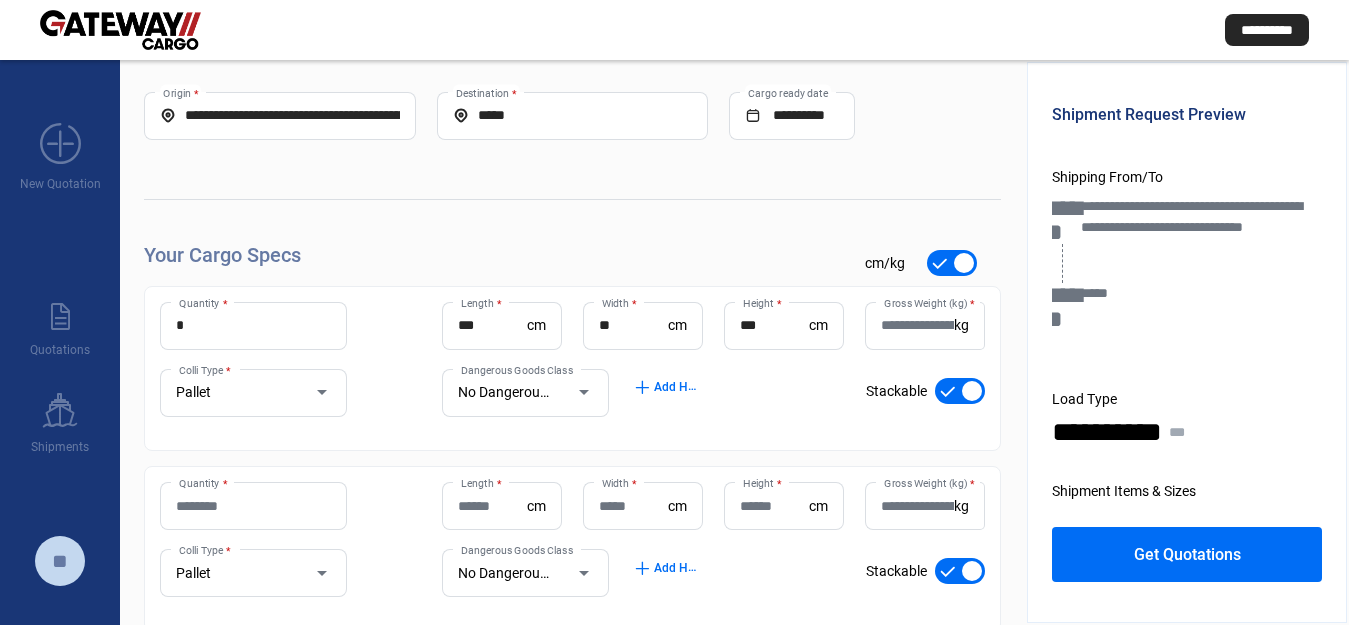 scroll, scrollTop: 199, scrollLeft: 0, axis: vertical 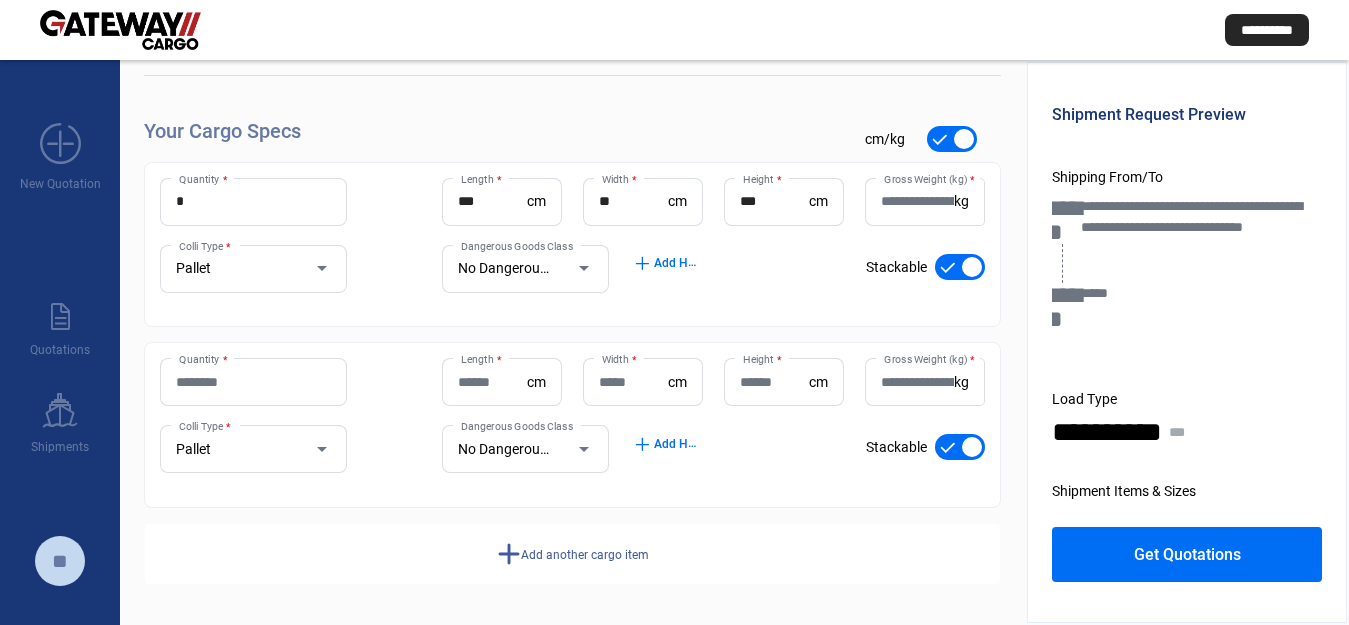 click on "Quantity *" at bounding box center [253, 382] 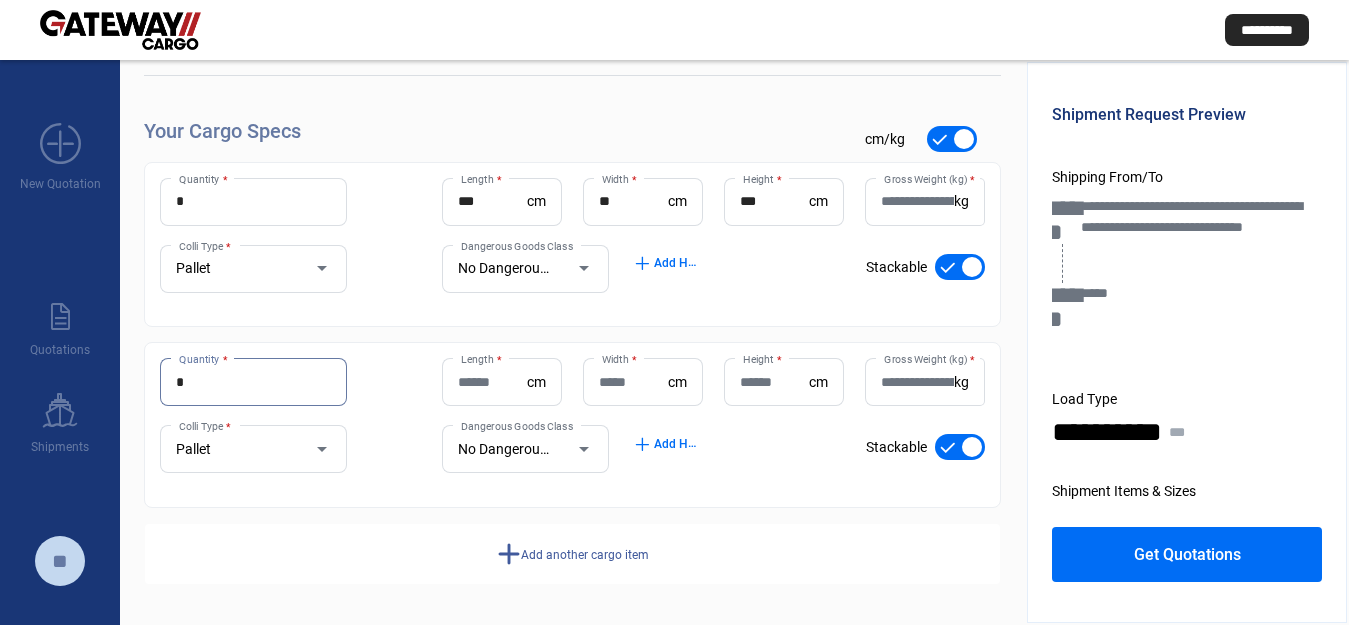 type on "*" 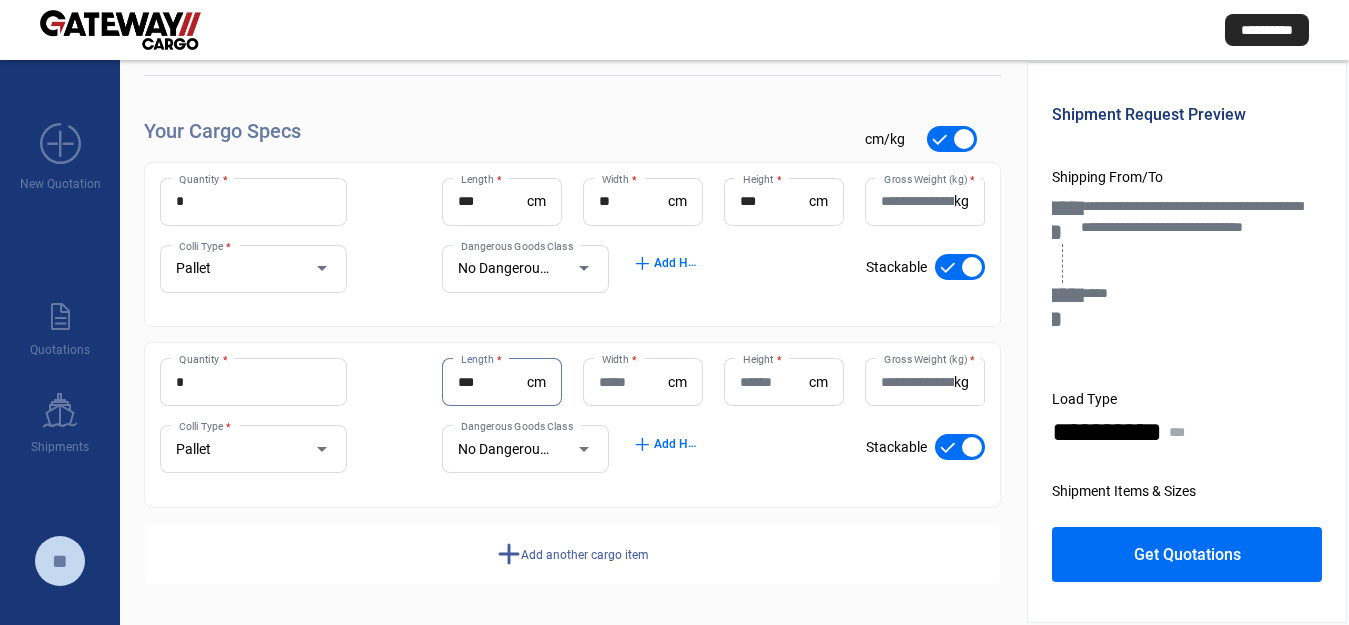 type on "***" 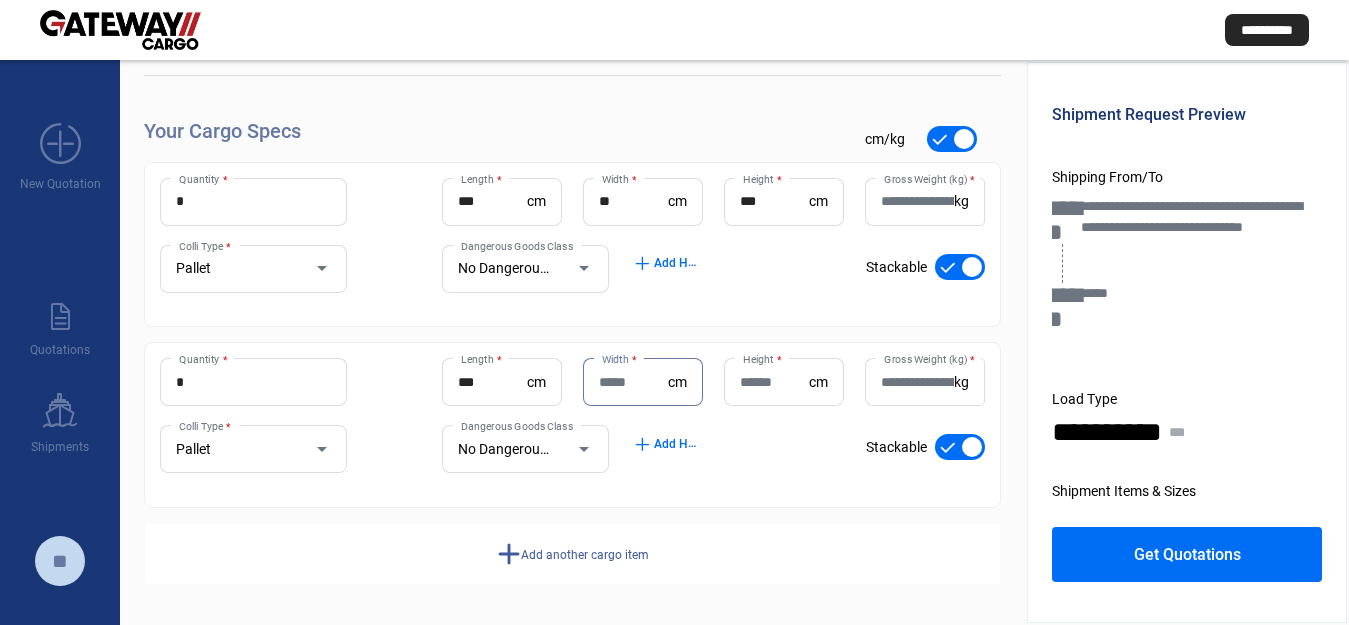 click on "Width  *" at bounding box center (633, 382) 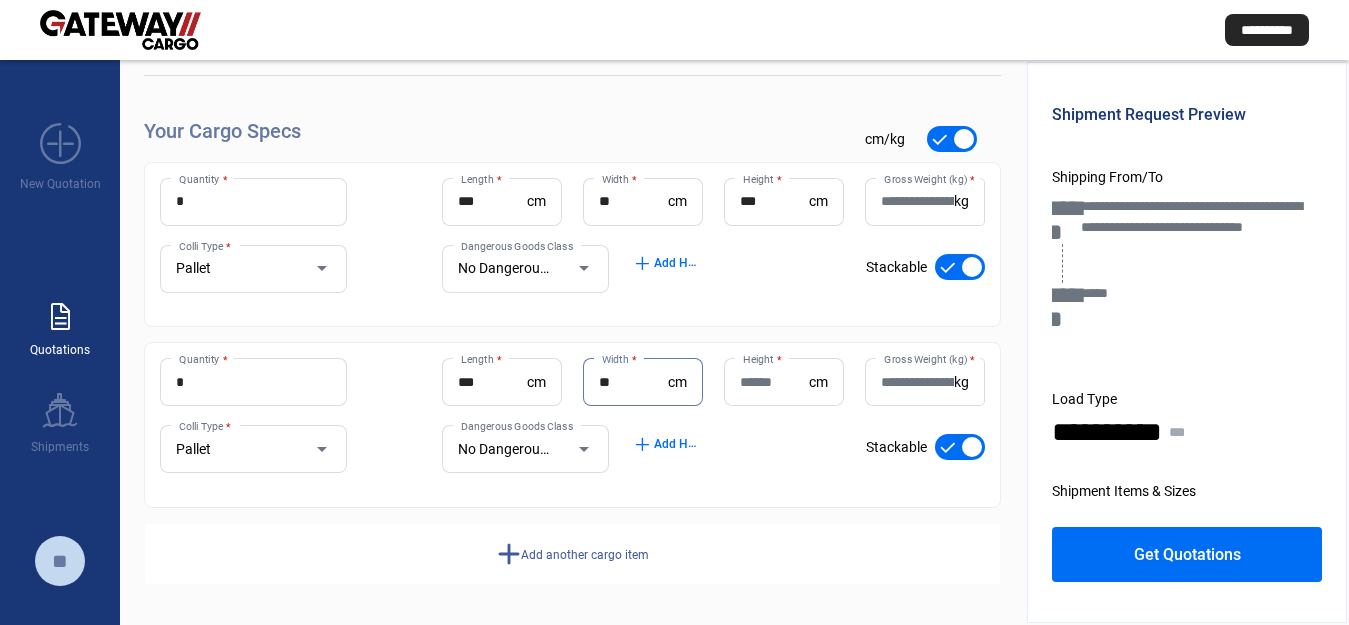 type on "**" 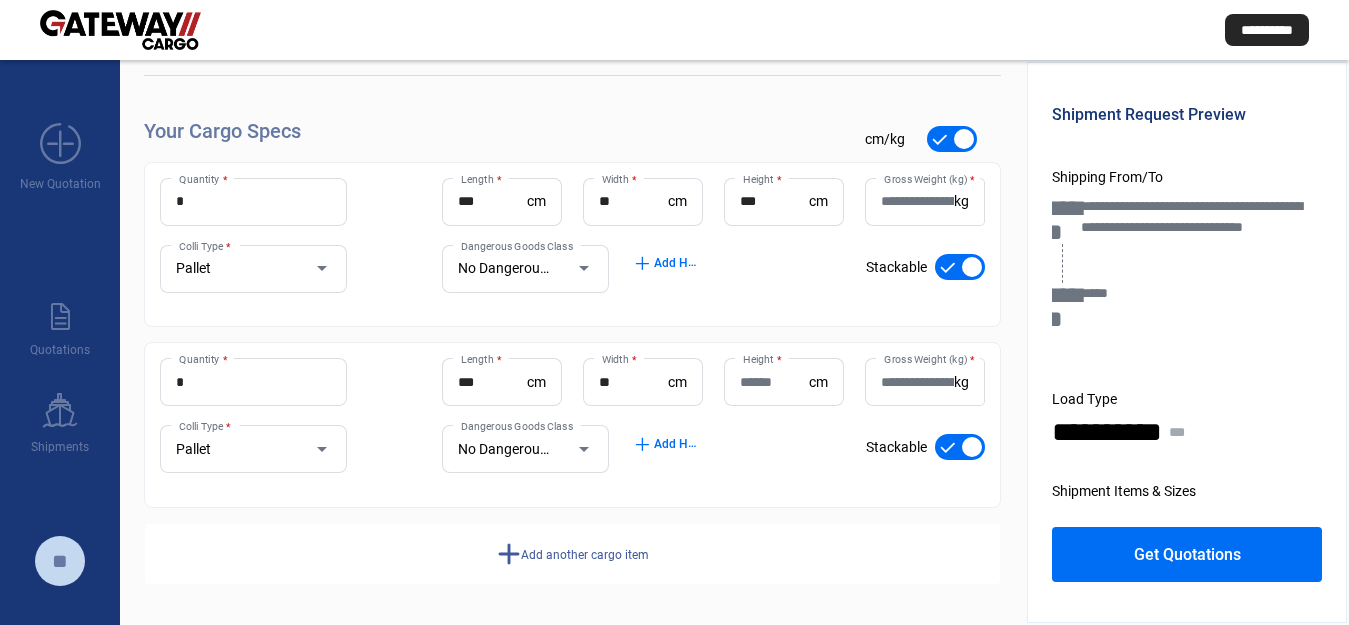 click on "Stackable" at bounding box center [896, 447] 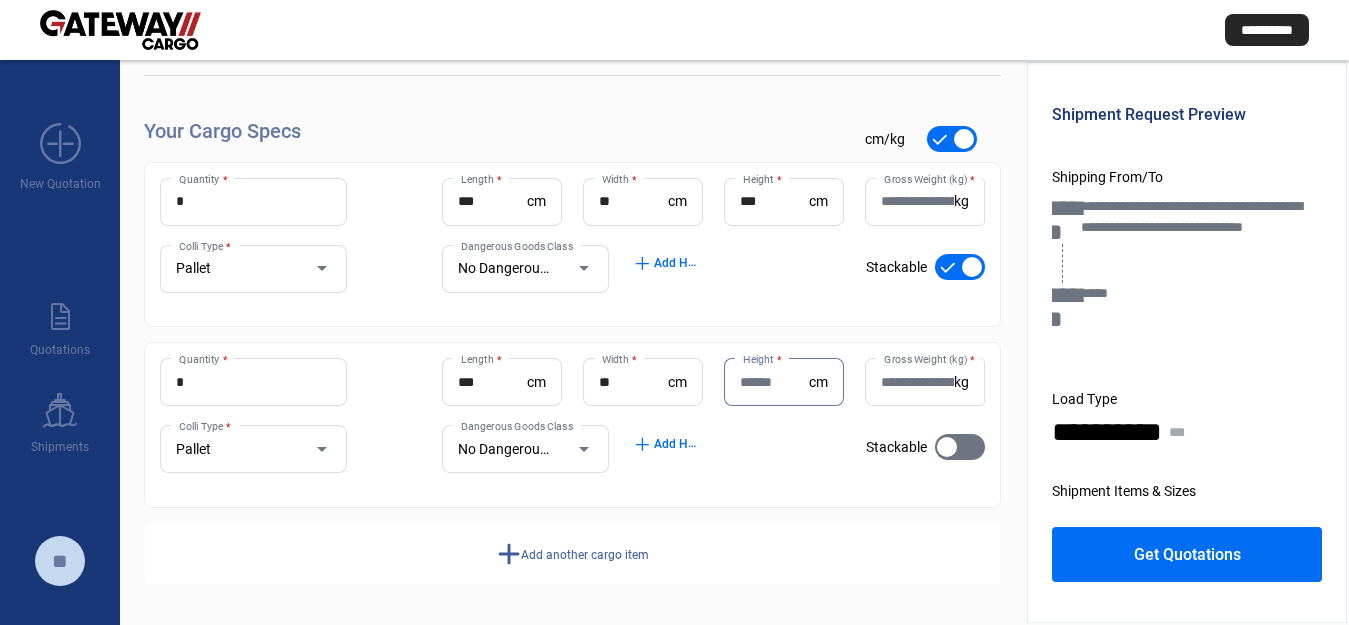click on "Height  *" at bounding box center [774, 382] 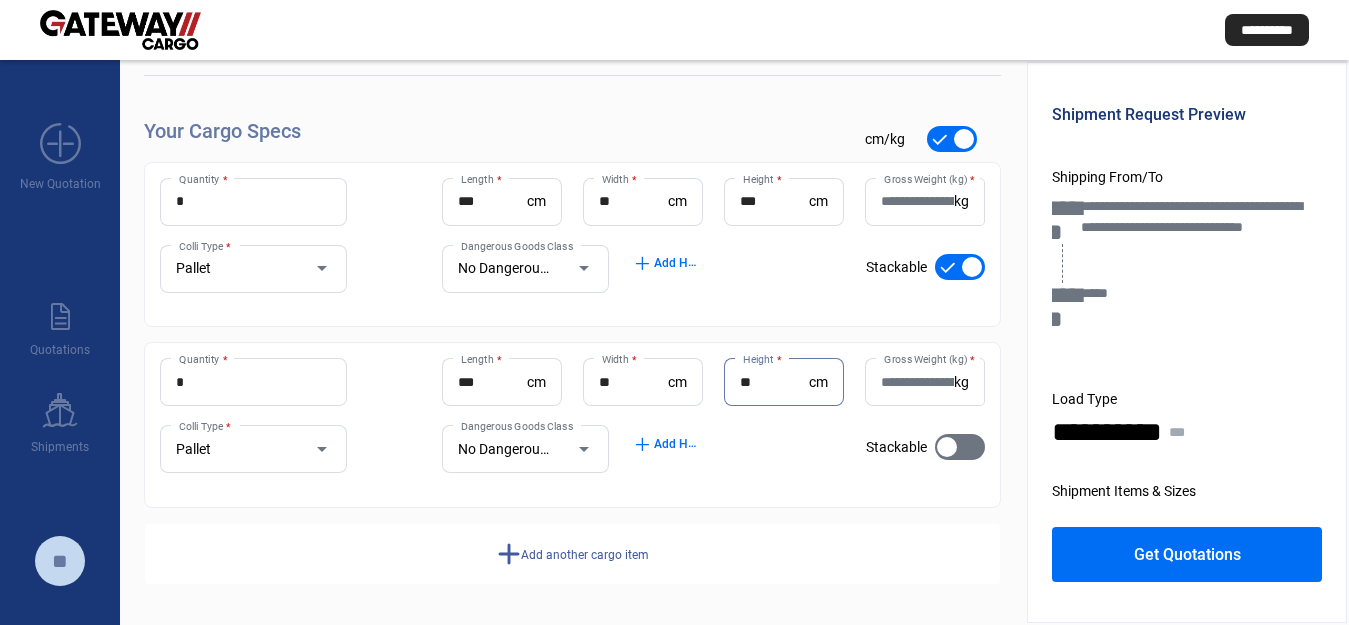 type on "**" 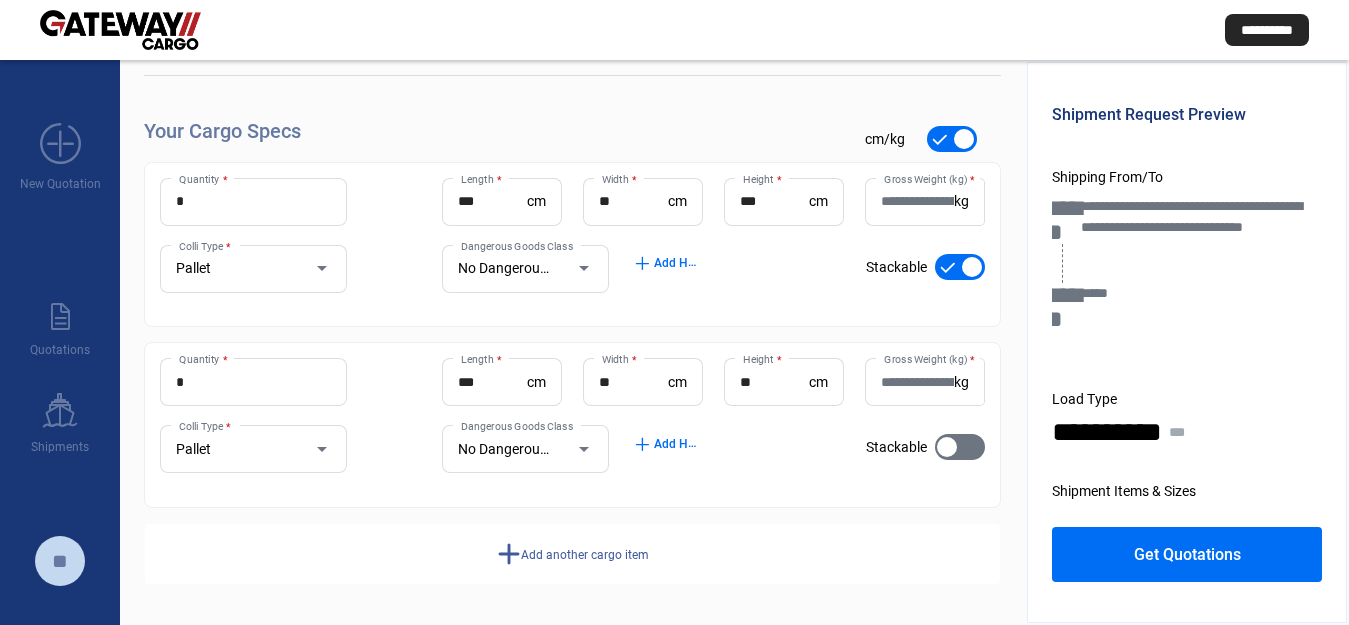 scroll, scrollTop: 162, scrollLeft: 0, axis: vertical 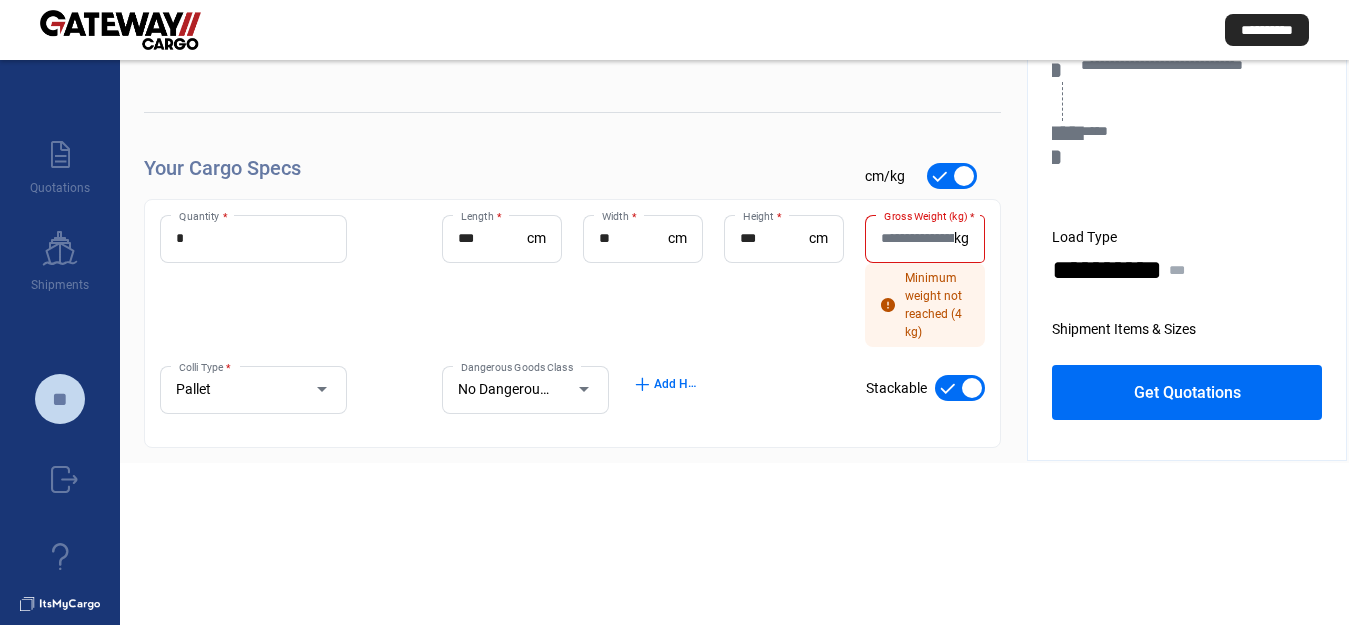 click on "Gross Weight (kg)  *" at bounding box center (917, 238) 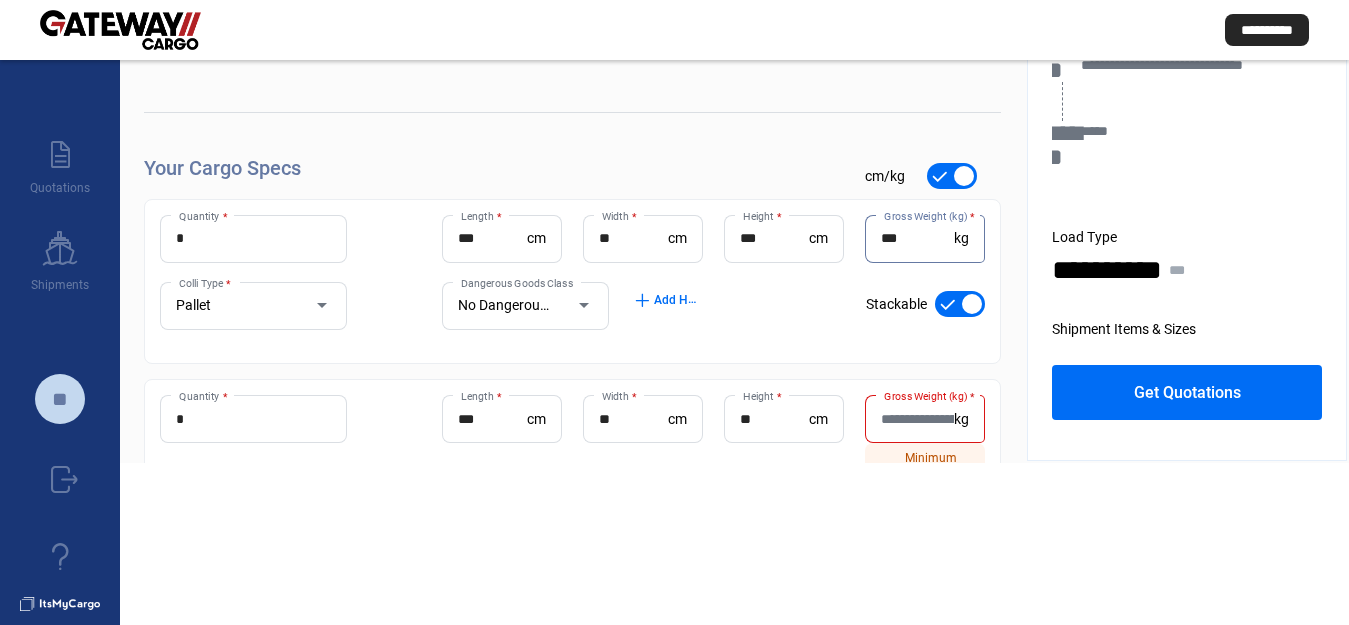type on "***" 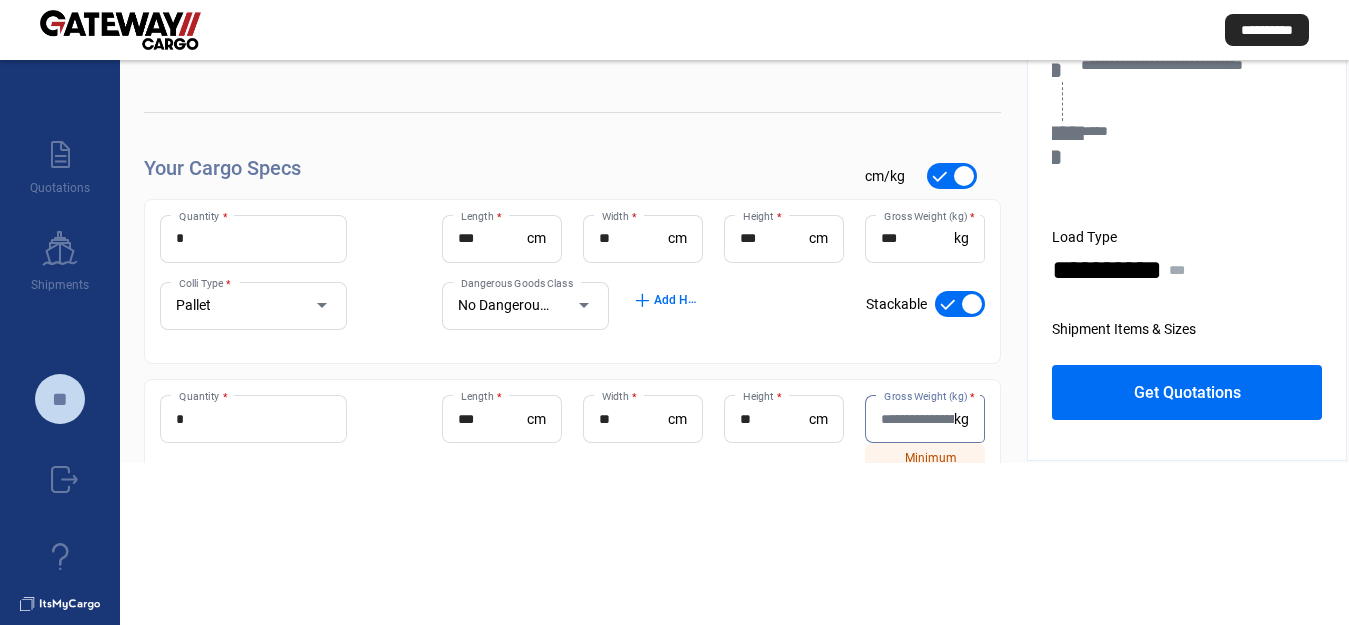 click on "Gross Weight (kg)  *" at bounding box center (917, 419) 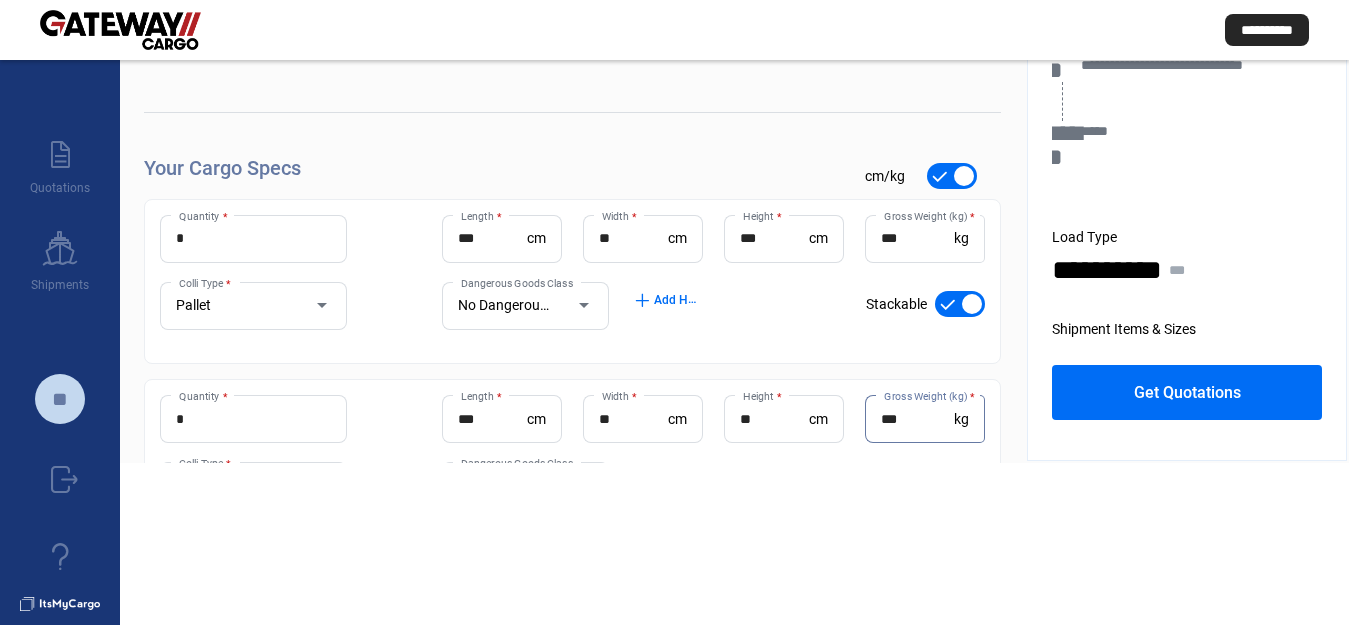type on "***" 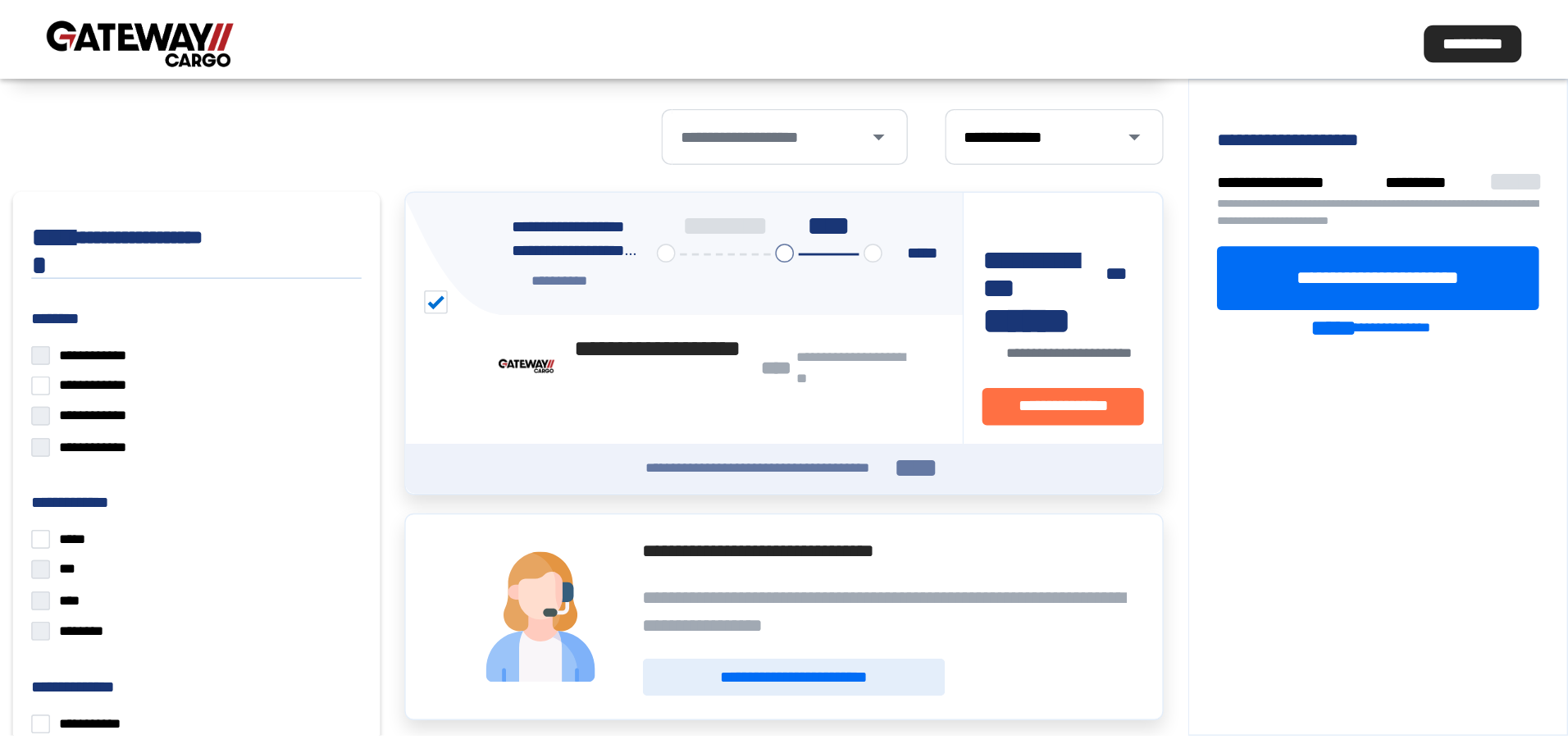 scroll, scrollTop: 125, scrollLeft: 0, axis: vertical 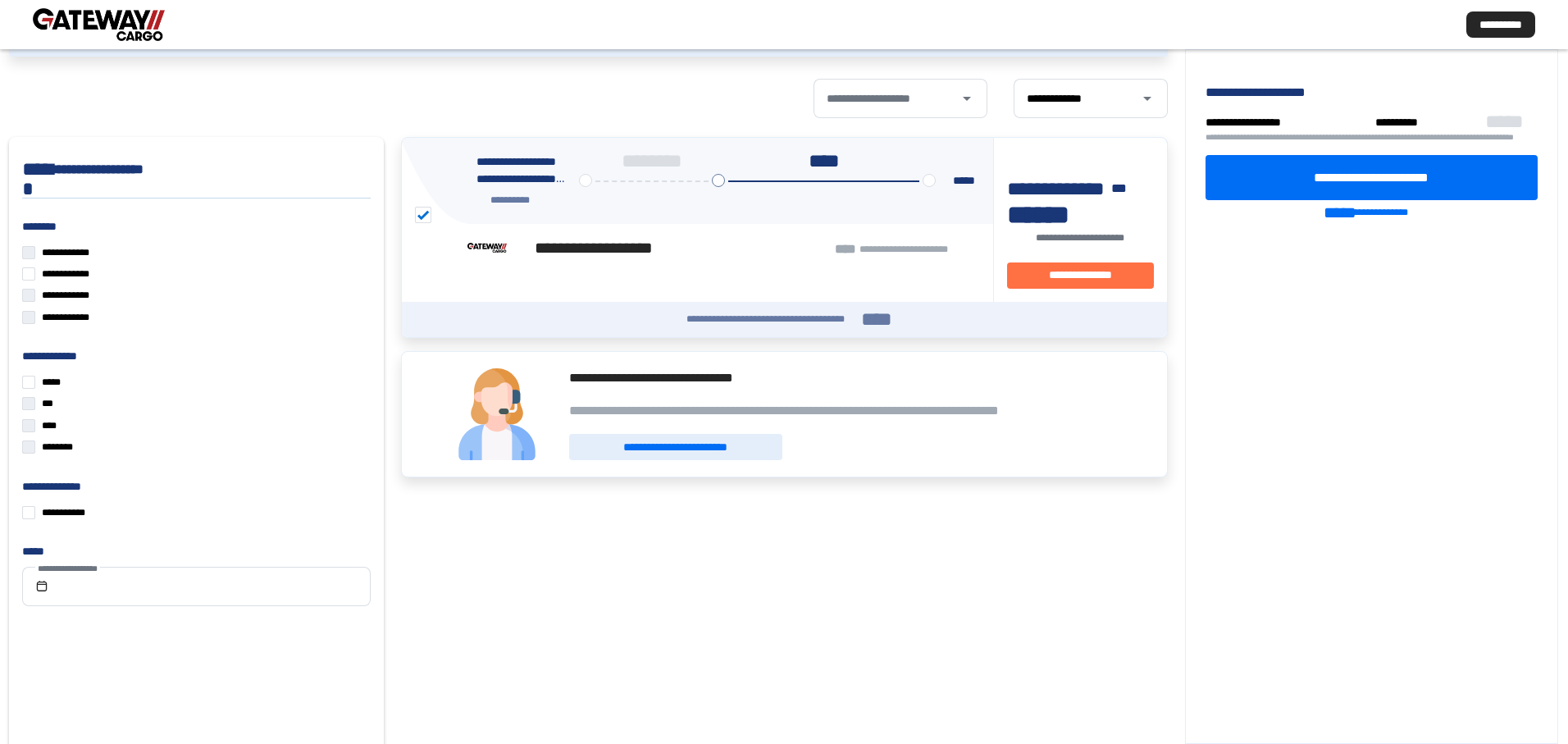 click on "**********" at bounding box center [1372, 396] 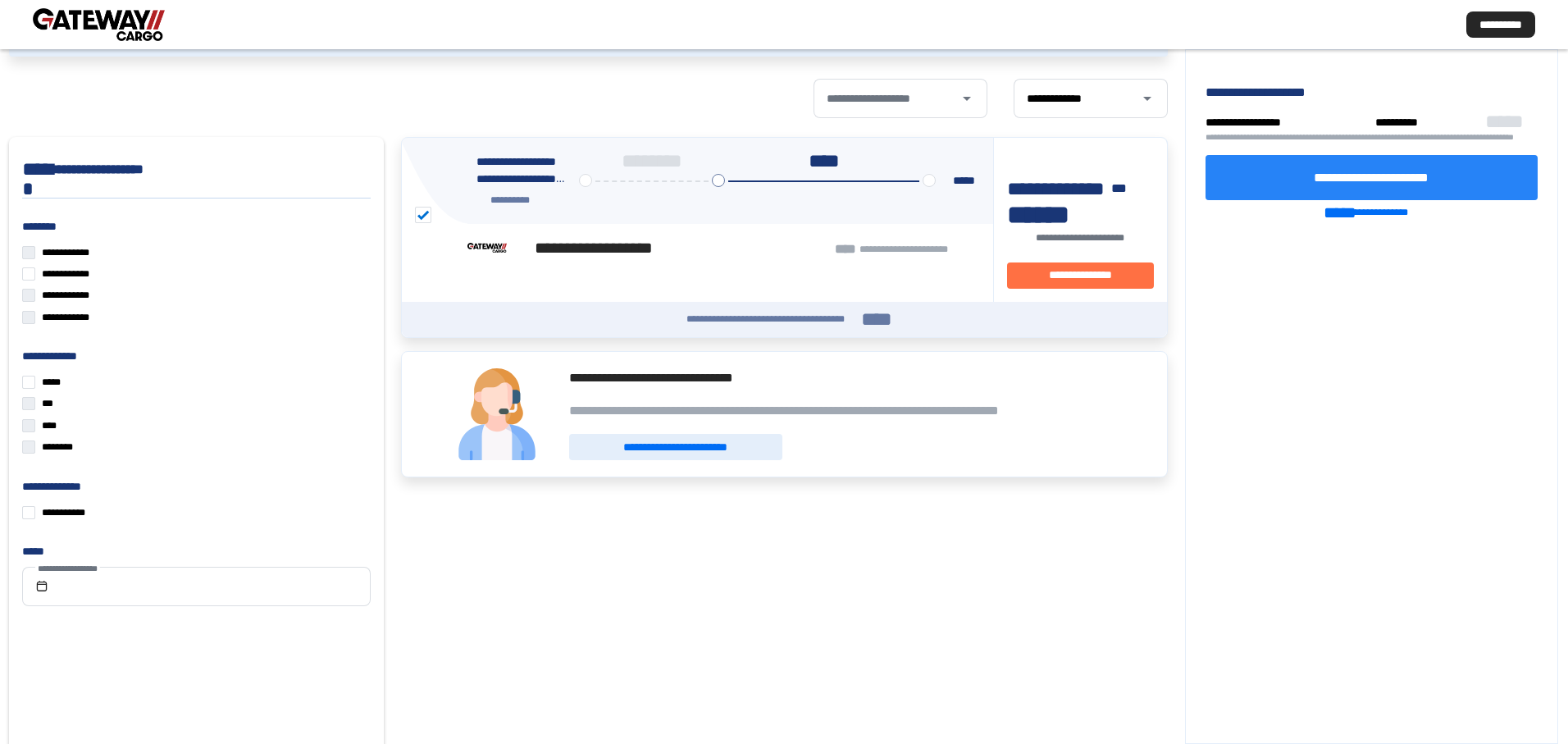 click on "**********" at bounding box center (1372, 177) 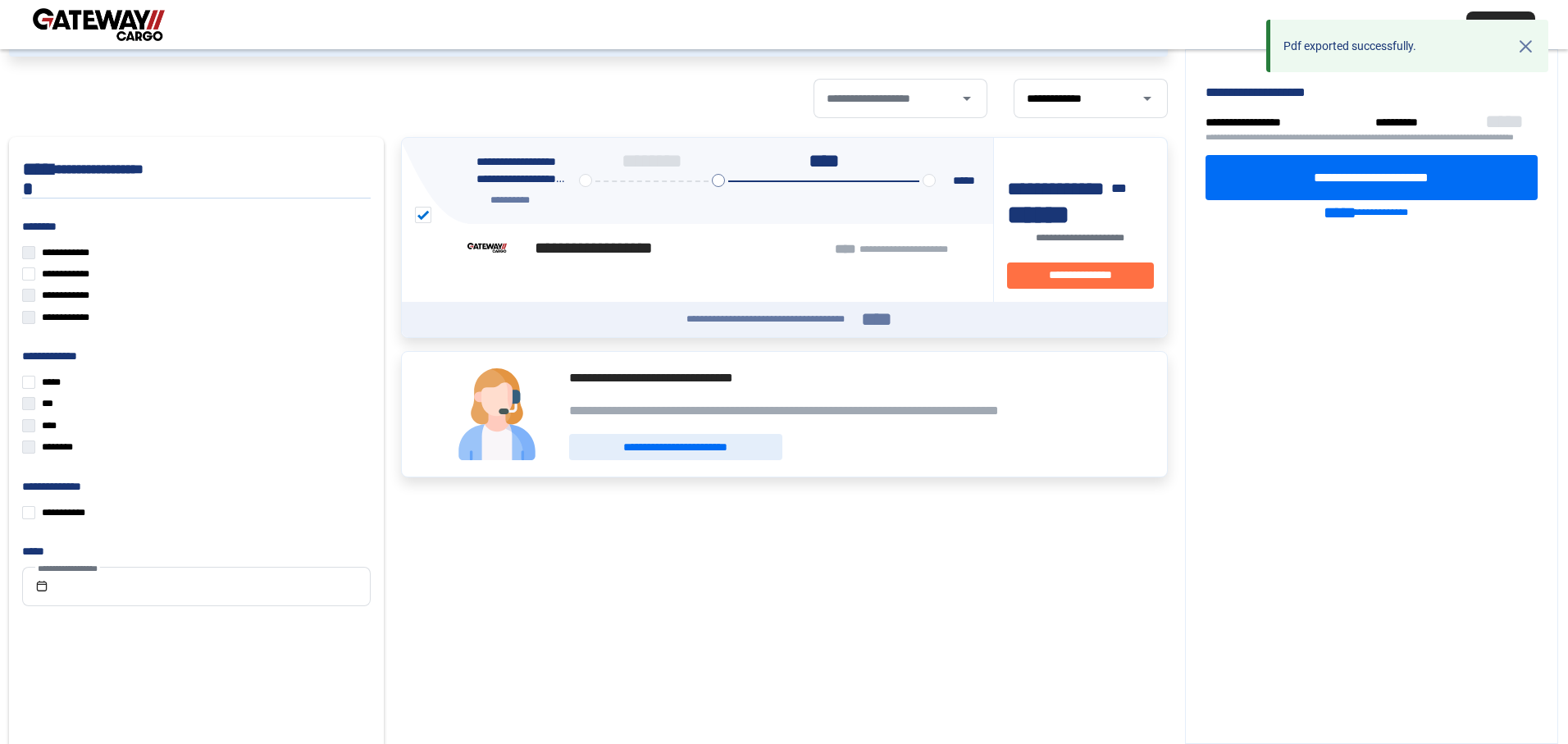click on "cross" at bounding box center (1525, 46) 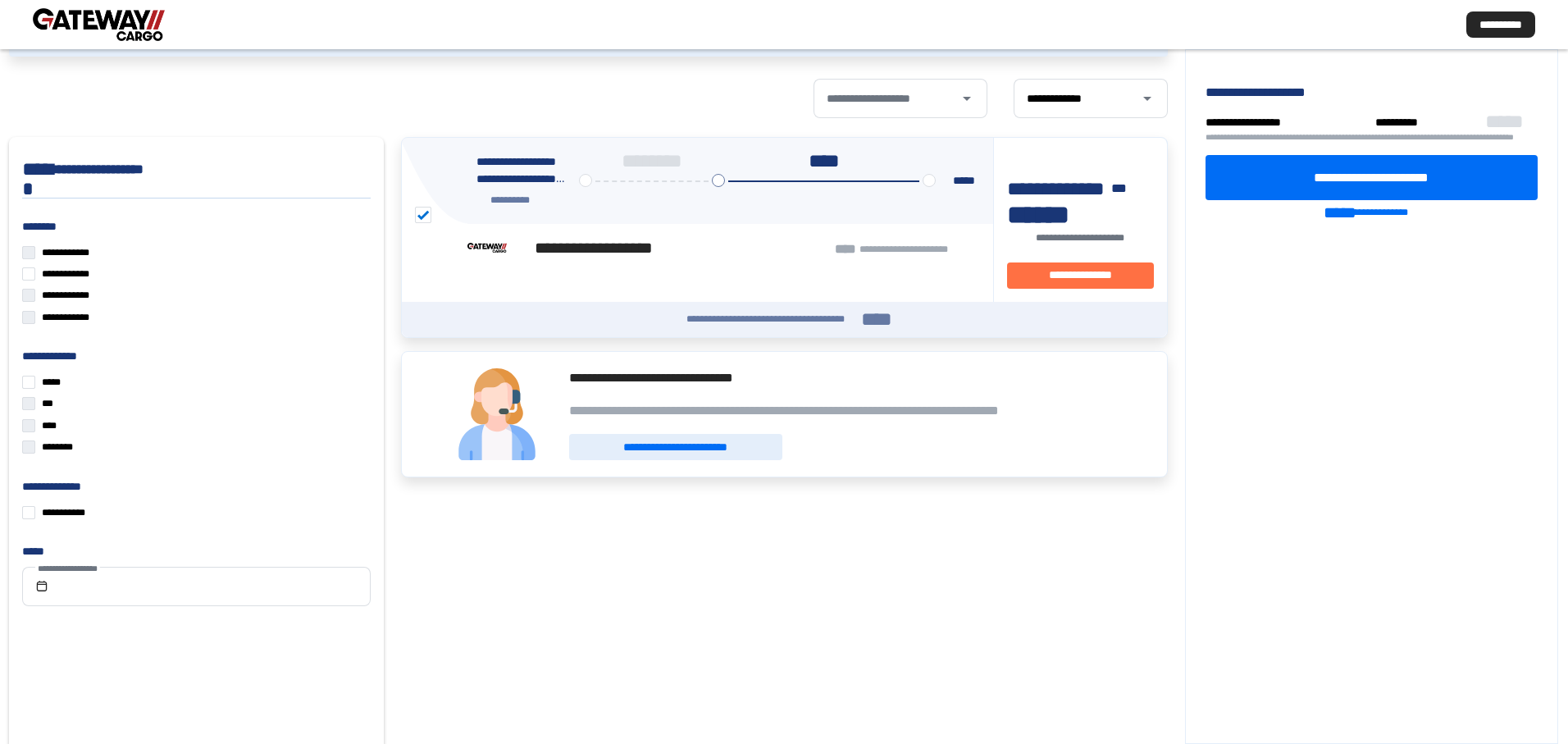 scroll, scrollTop: 0, scrollLeft: 0, axis: both 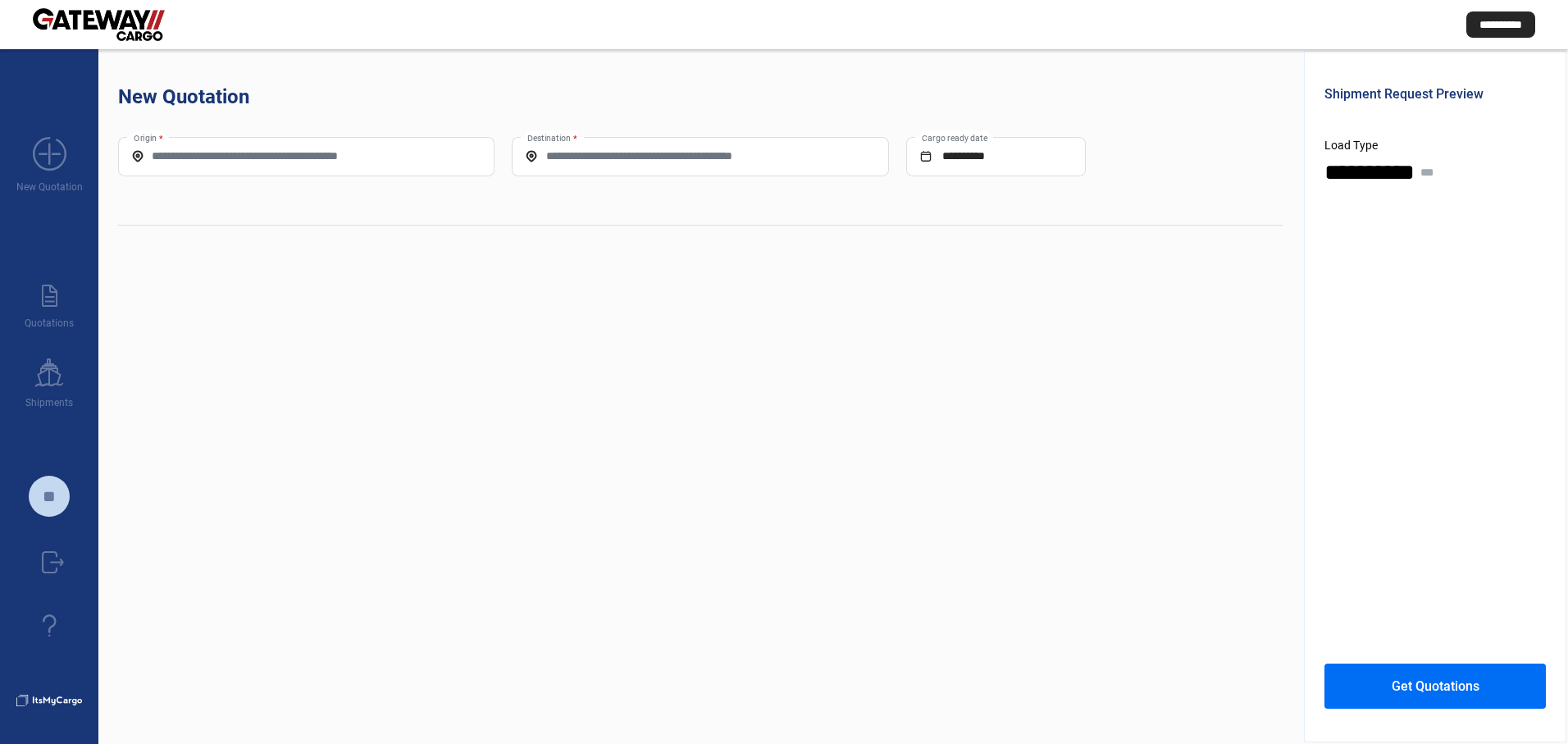 click on "Origin *" at bounding box center (306, 156) 